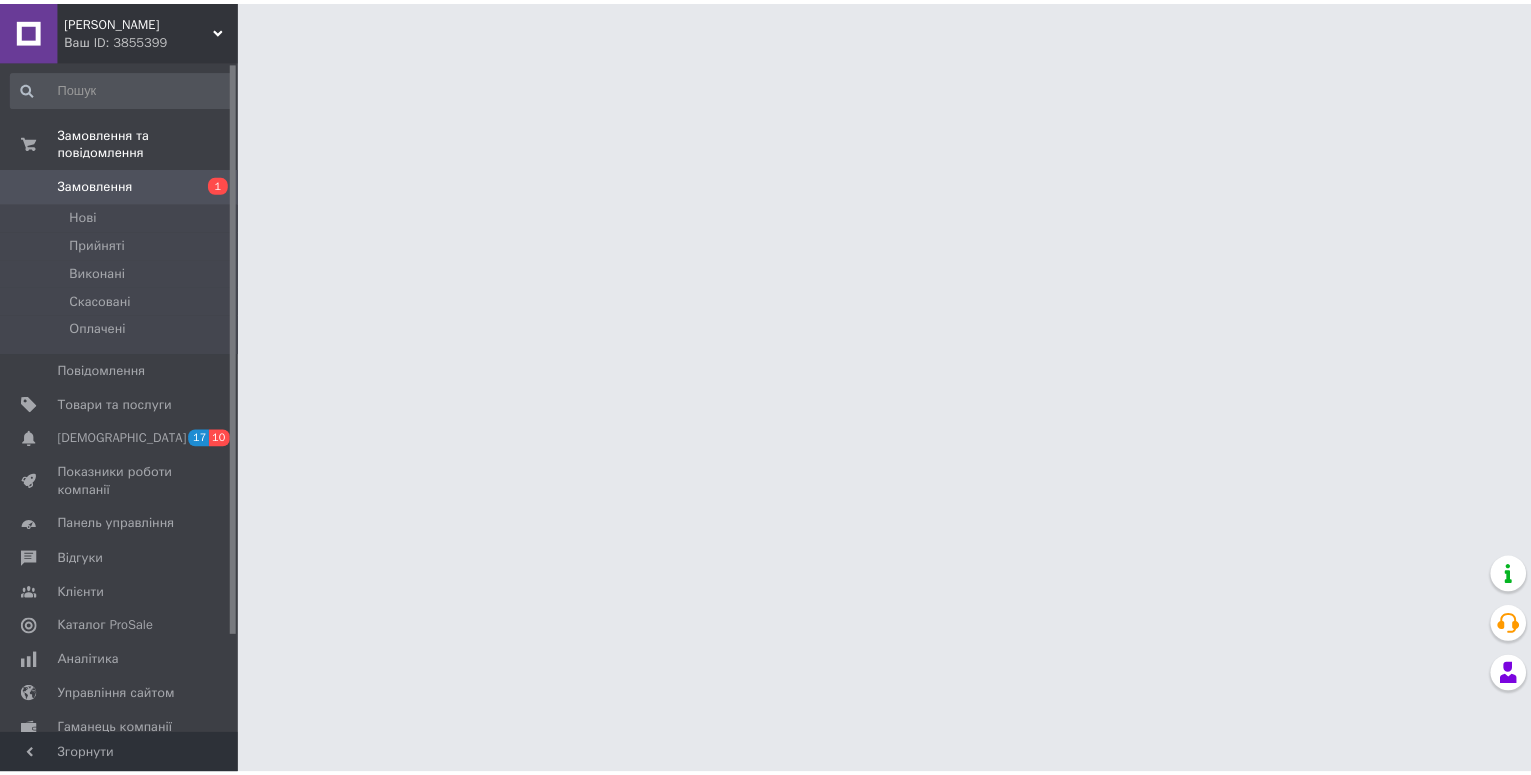 scroll, scrollTop: 0, scrollLeft: 0, axis: both 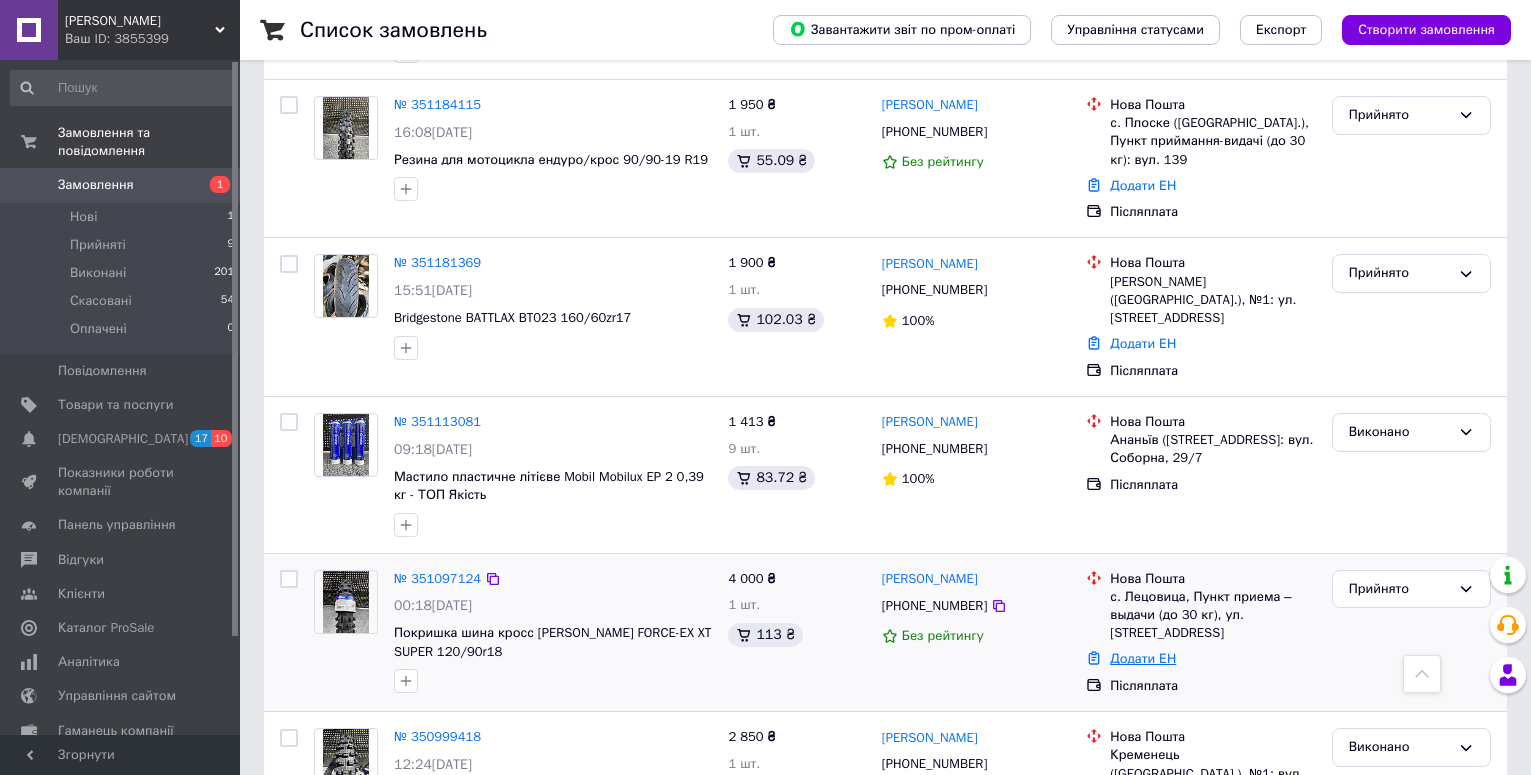 click on "Додати ЕН" at bounding box center (1143, 658) 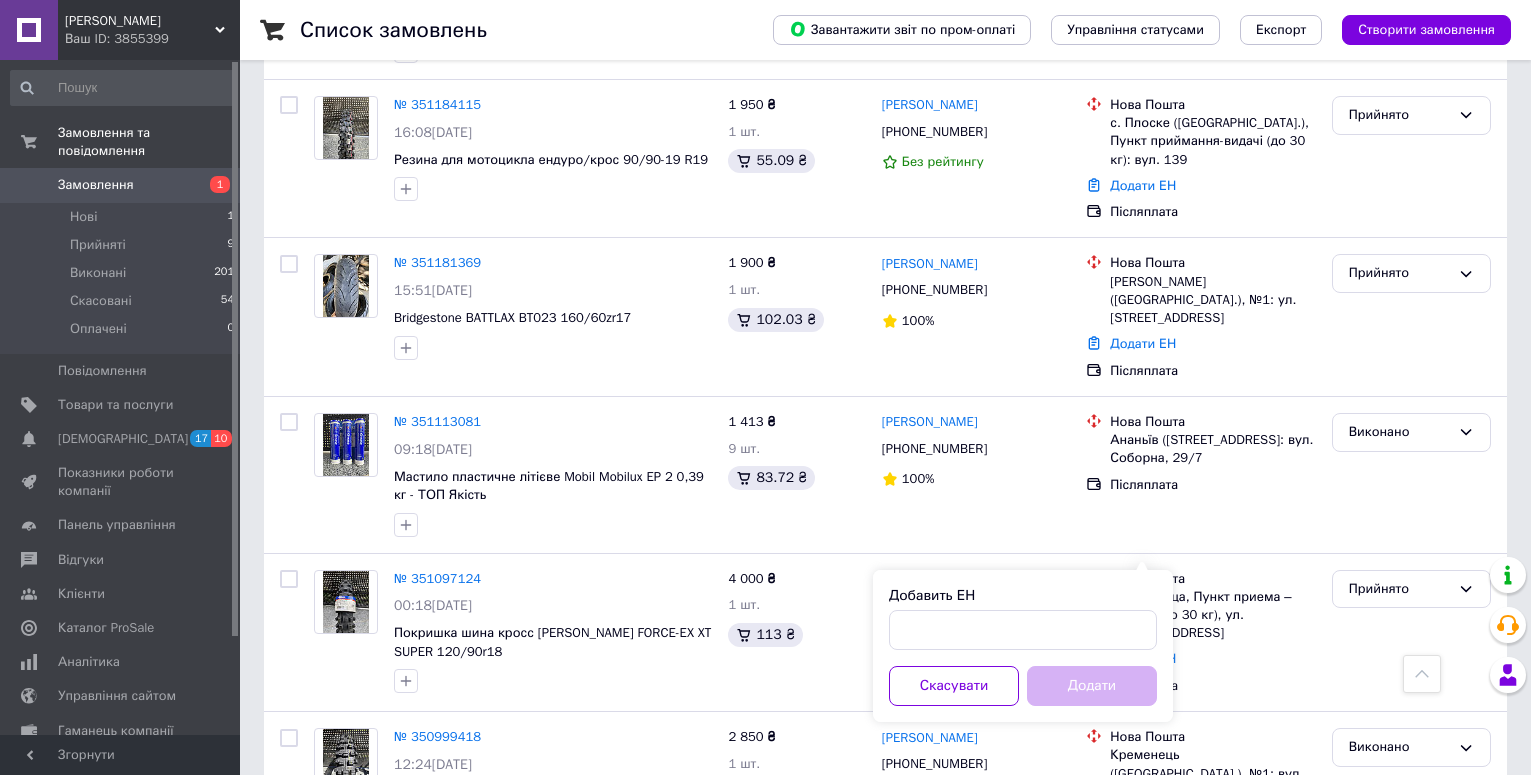 scroll, scrollTop: 1121, scrollLeft: 0, axis: vertical 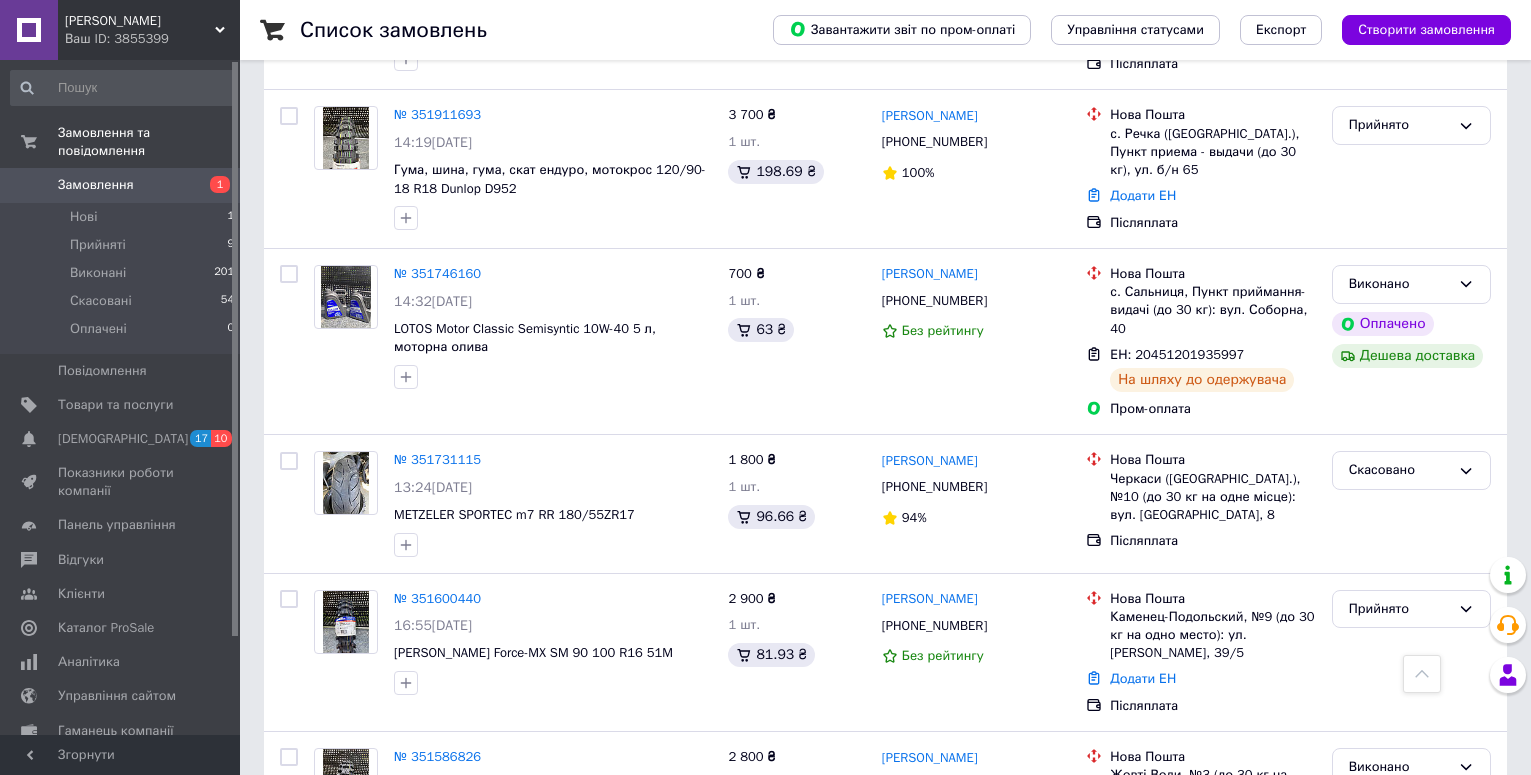 click on "Список замовлень   Завантажити звіт по пром-оплаті Управління статусами Експорт Створити замовлення Фільтри Збережені фільтри: Усі (265) Замовлення Cума Покупець Доставка та оплата Статус № 352025454 10:26[DATE] Continental [PERSON_NAME] road Attack 2 160/60 R18 Бу 1 900 ₴ 1 шт. 134.19 ₴ [PERSON_NAME] [PHONE_NUMBER] 86% [GEOGRAPHIC_DATA][PERSON_NAME], №4 (до 30 кг на одне місце): вул. Героїв-рятувальників, 9 Додати ЕН Післяплата Нове № 351991803 23:19[DATE] Dunlop sportmax  120/70 ZR17 58W 2 000 ₴ 1 шт. 141.25 ₴ [PERSON_NAME] [PHONE_NUMBER] 100% [GEOGRAPHIC_DATA], №1: вул. [STREET_ADDRESS] Додати ЕН Післяплата Прийнято № 351911693 14:19[DATE] 3 700 ₴ 1 шт. 198.69 ₴" at bounding box center [885, 1341] 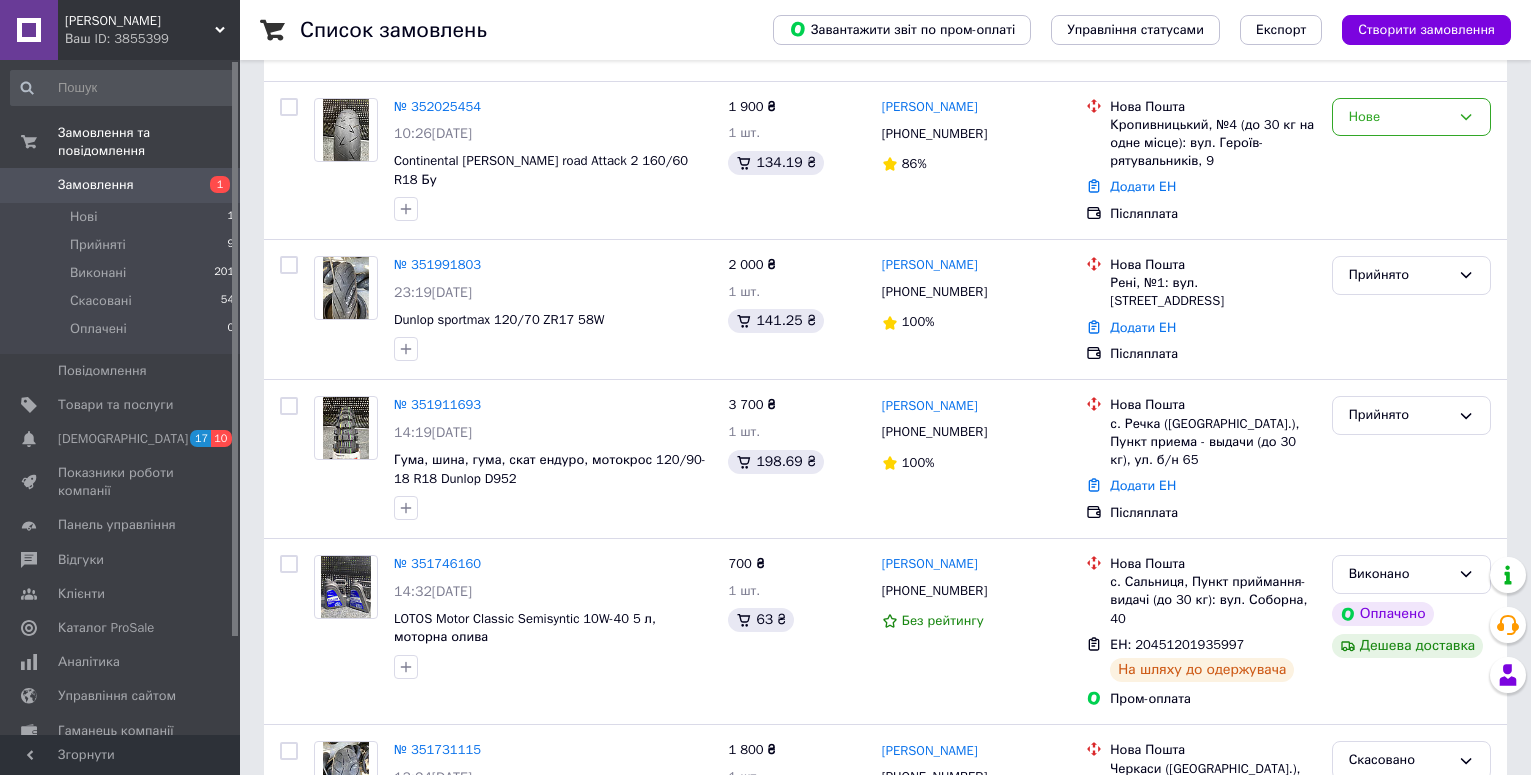 scroll, scrollTop: 0, scrollLeft: 0, axis: both 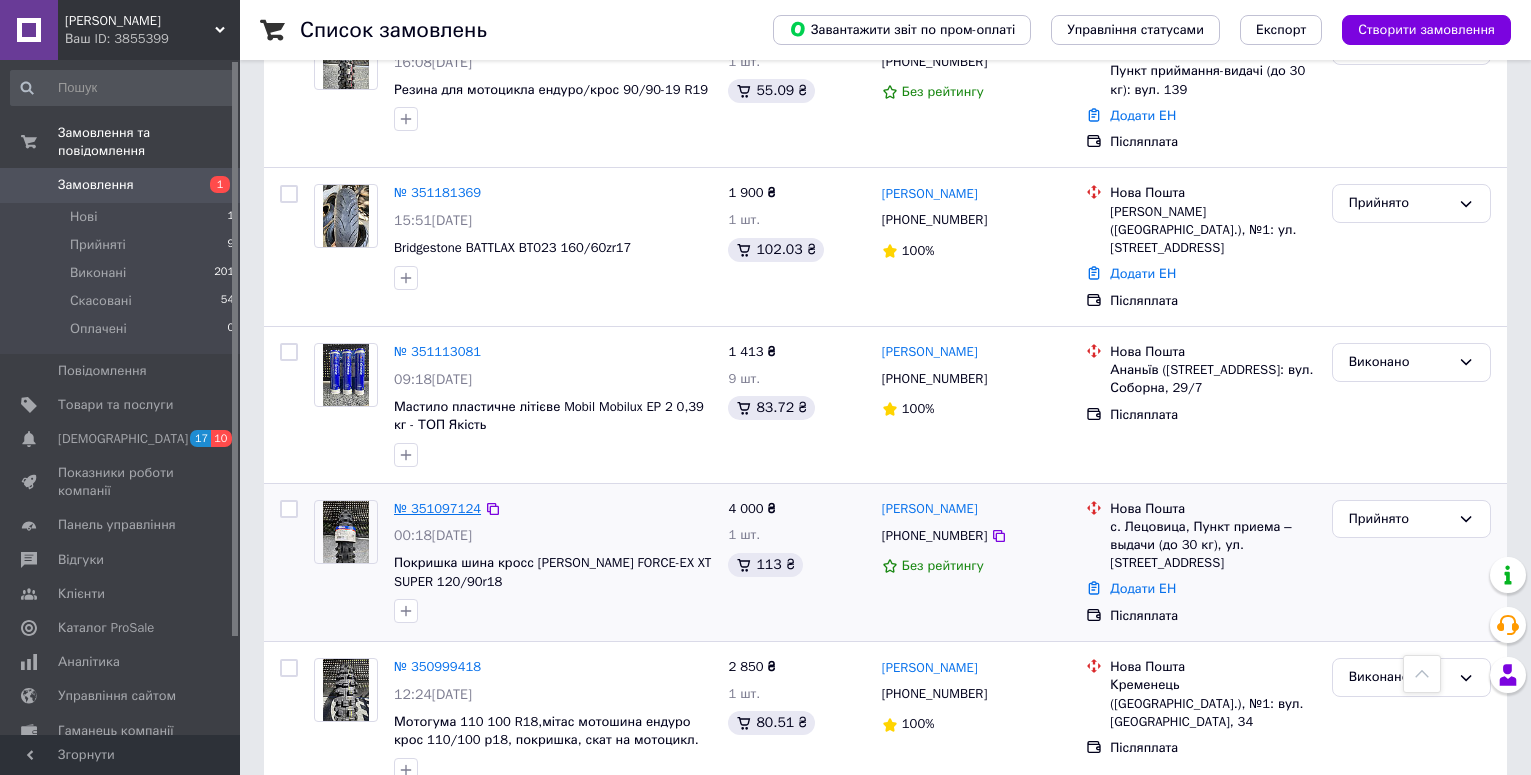 click on "№ 351097124" at bounding box center [437, 508] 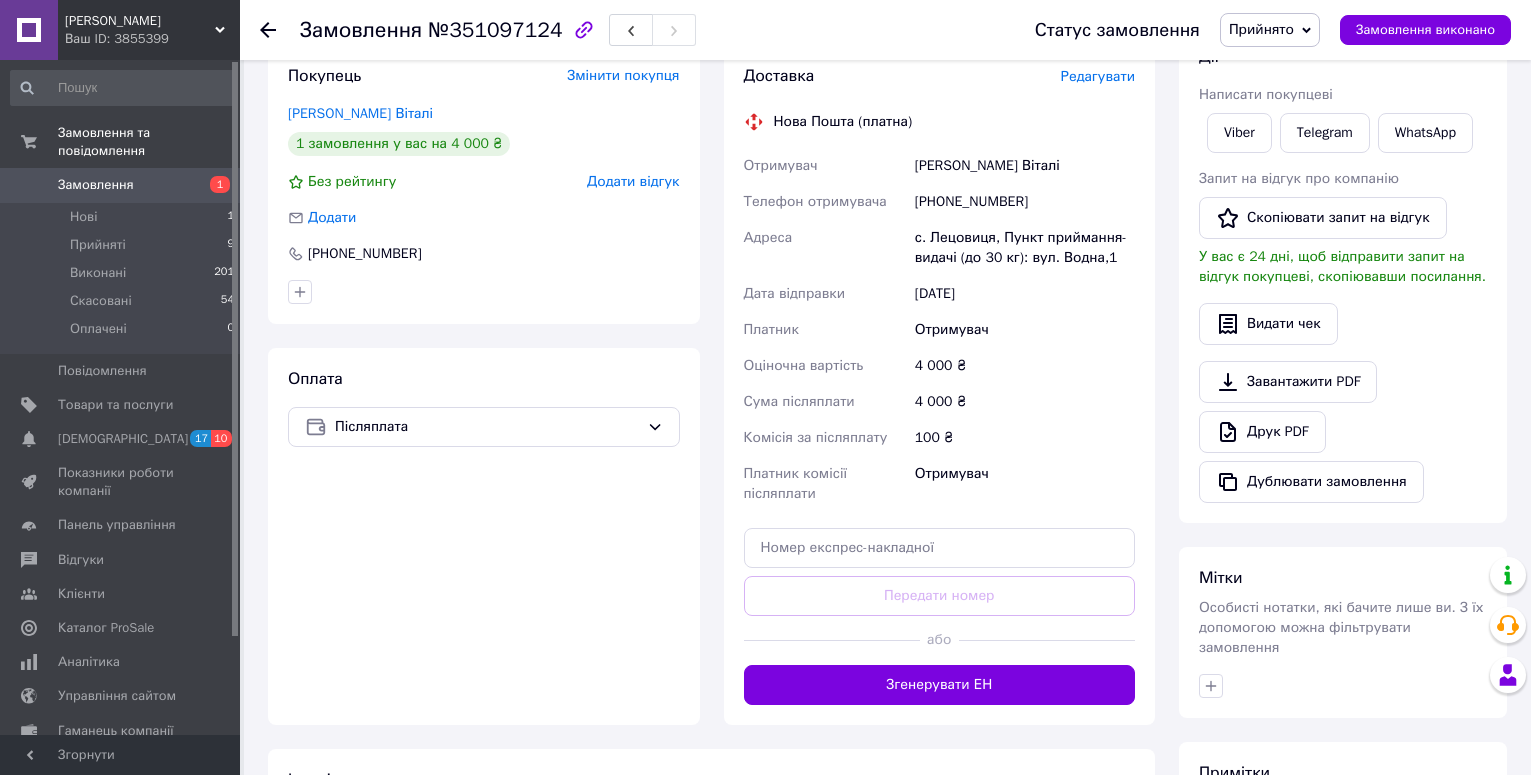 scroll, scrollTop: 376, scrollLeft: 0, axis: vertical 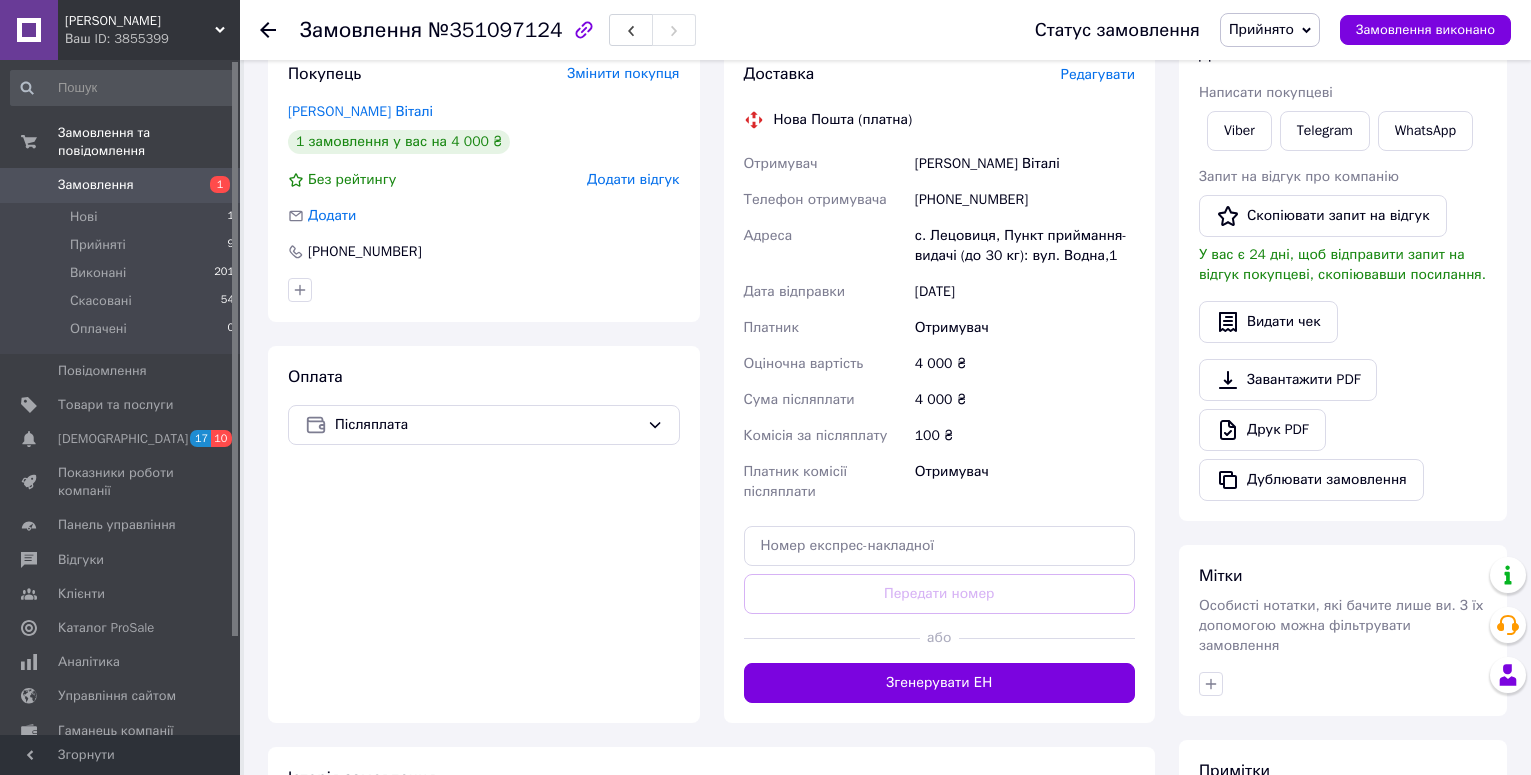 drag, startPoint x: 974, startPoint y: 203, endPoint x: 992, endPoint y: 279, distance: 78.10249 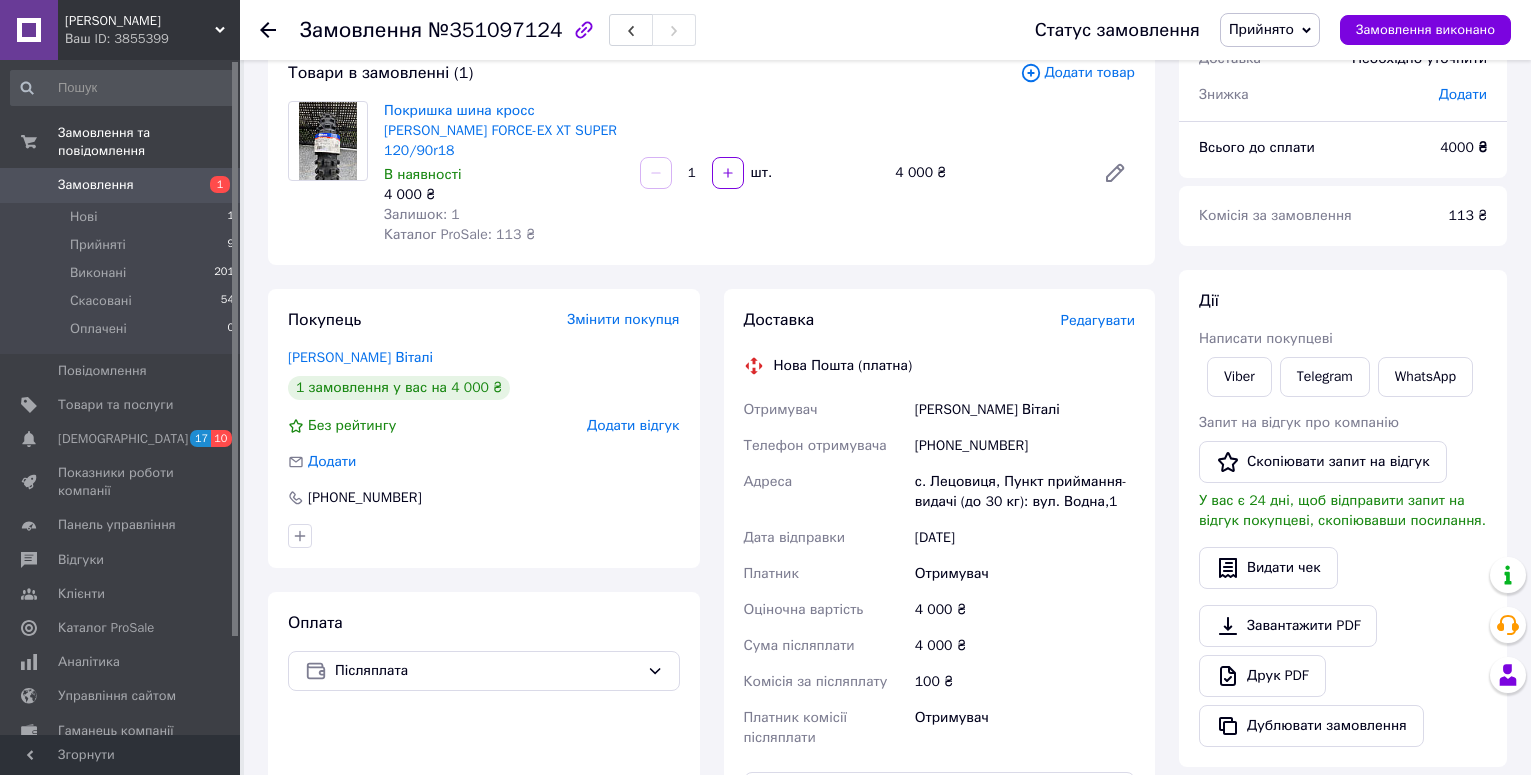 scroll, scrollTop: 11, scrollLeft: 0, axis: vertical 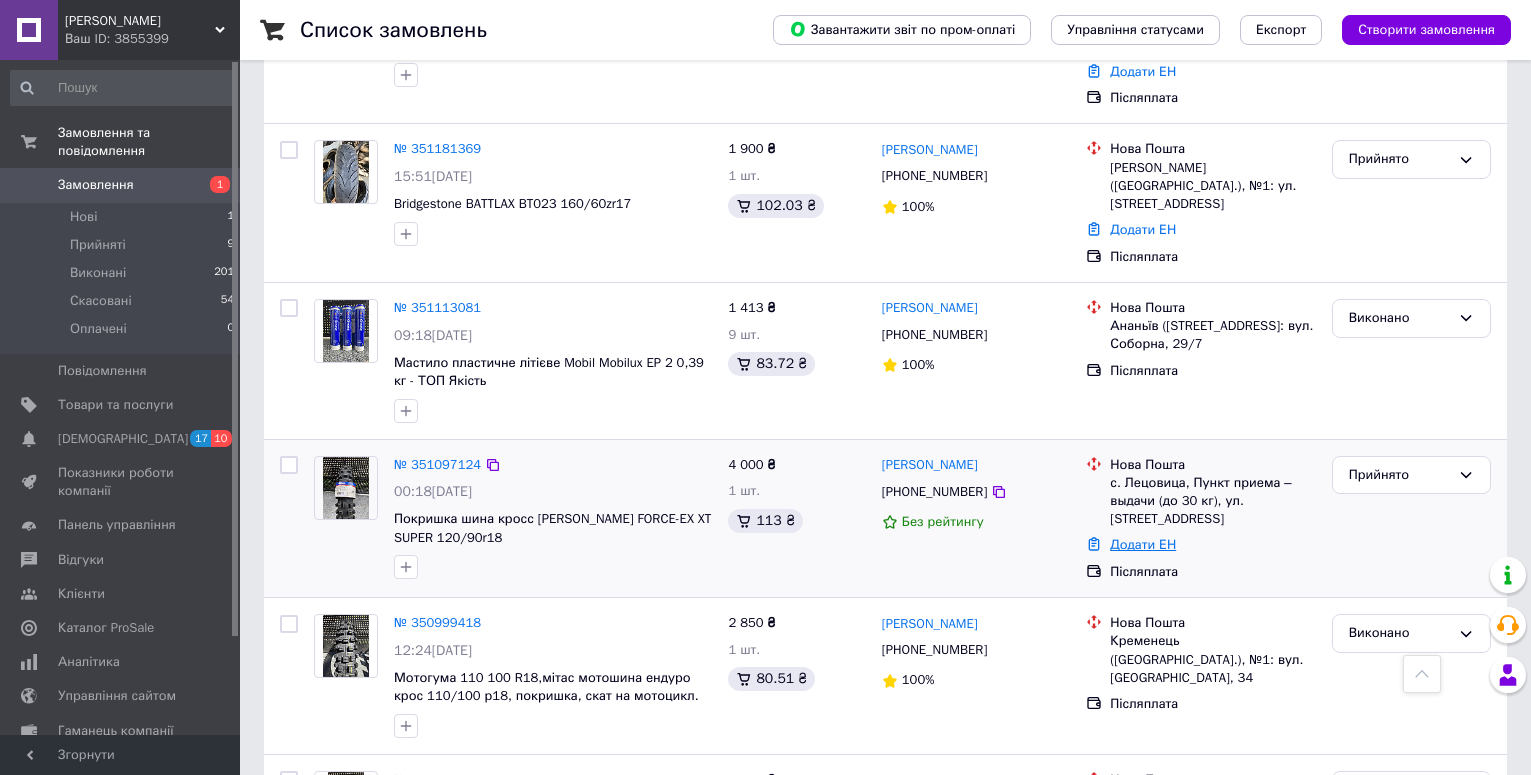 click on "Додати ЕН" at bounding box center [1143, 544] 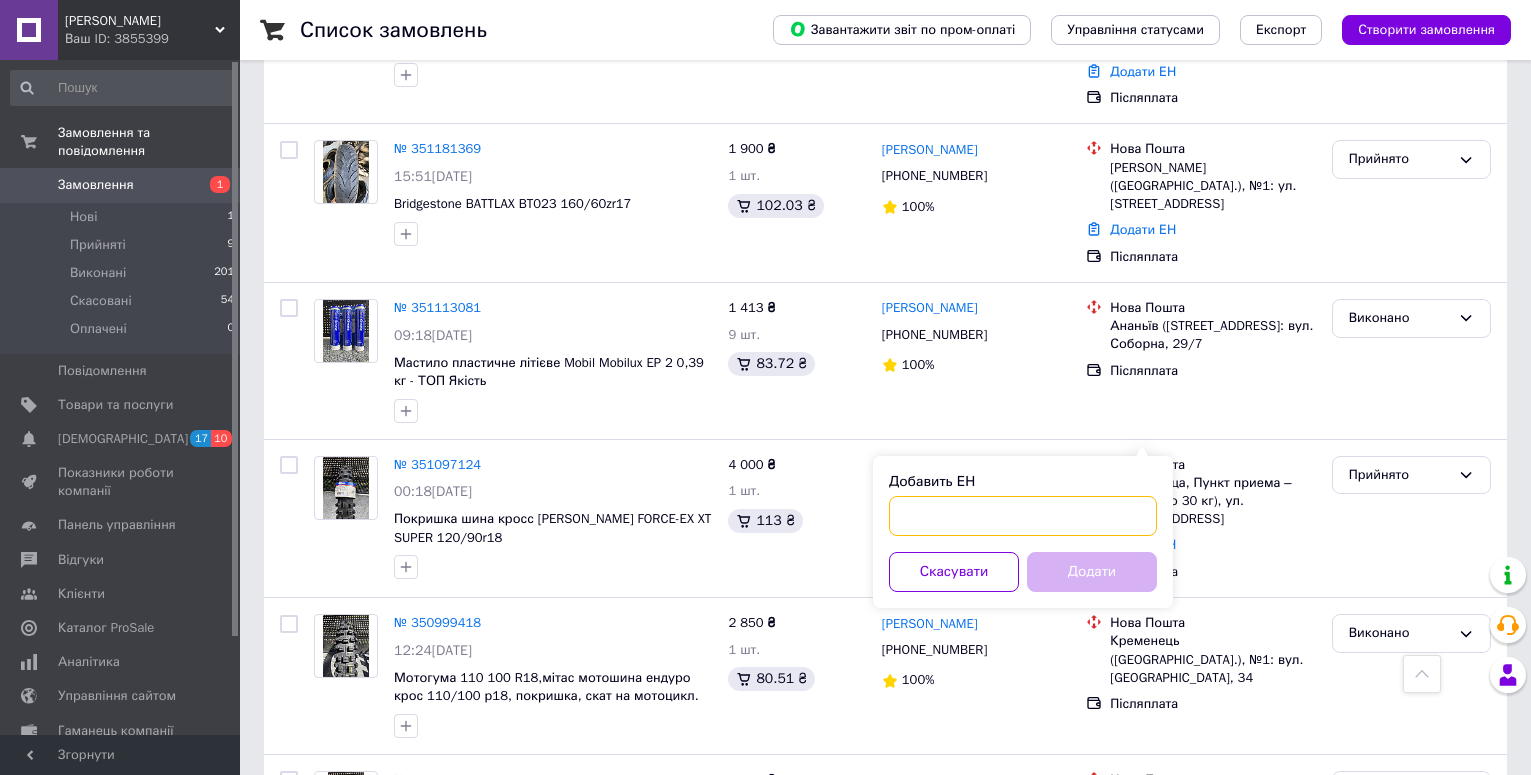 click on "Добавить ЕН" at bounding box center (1023, 516) 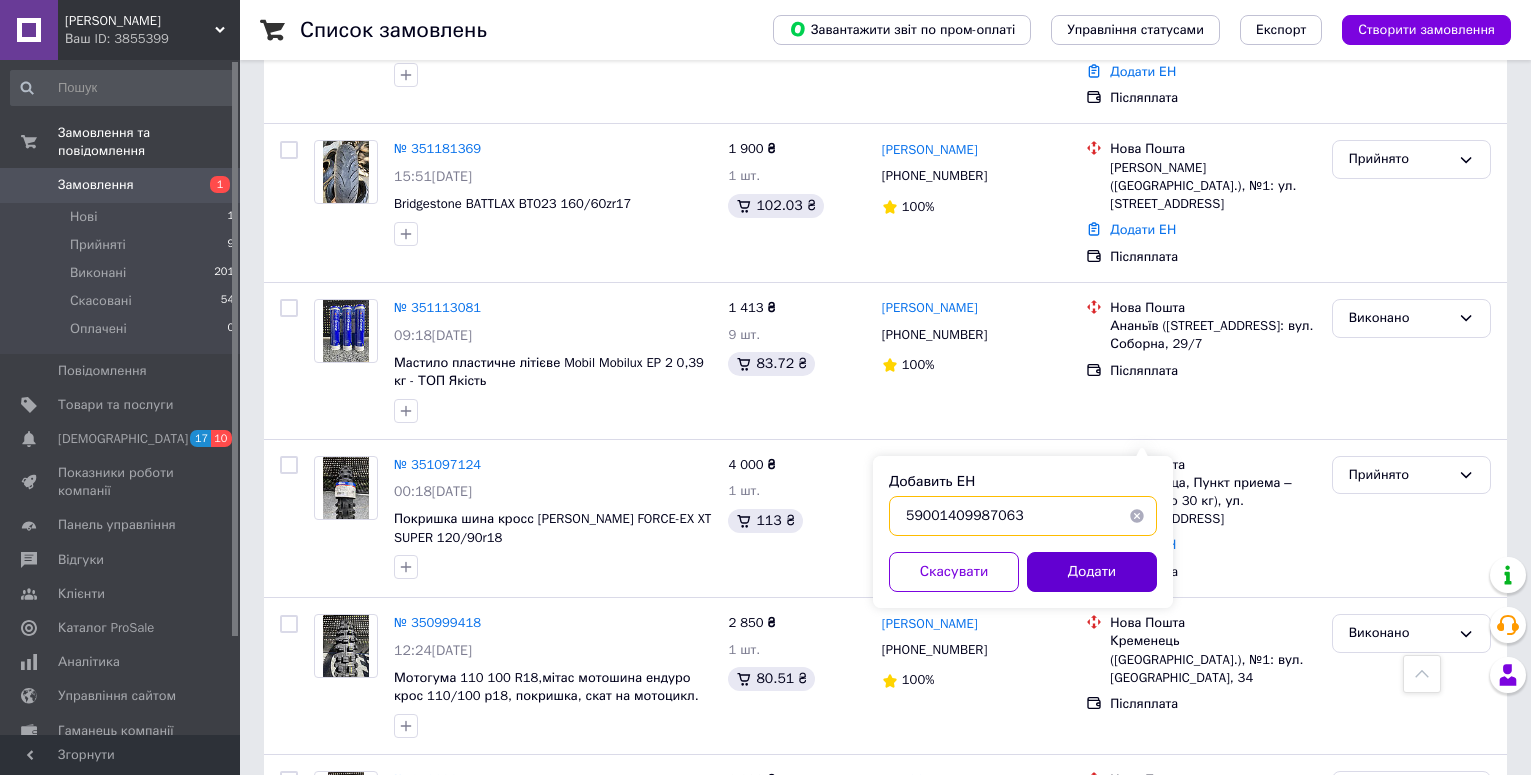 type on "59001409987063" 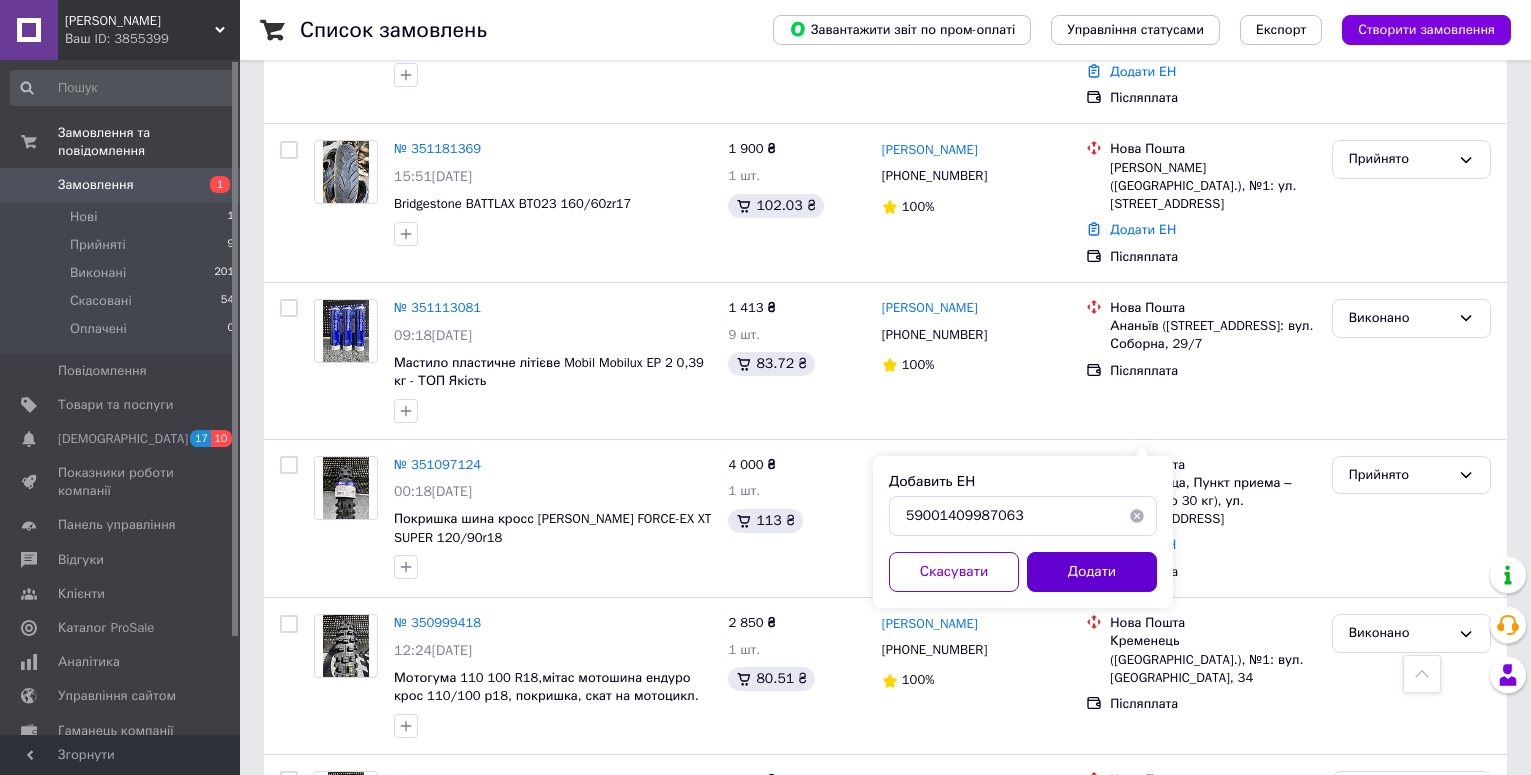click on "Додати" at bounding box center [1092, 572] 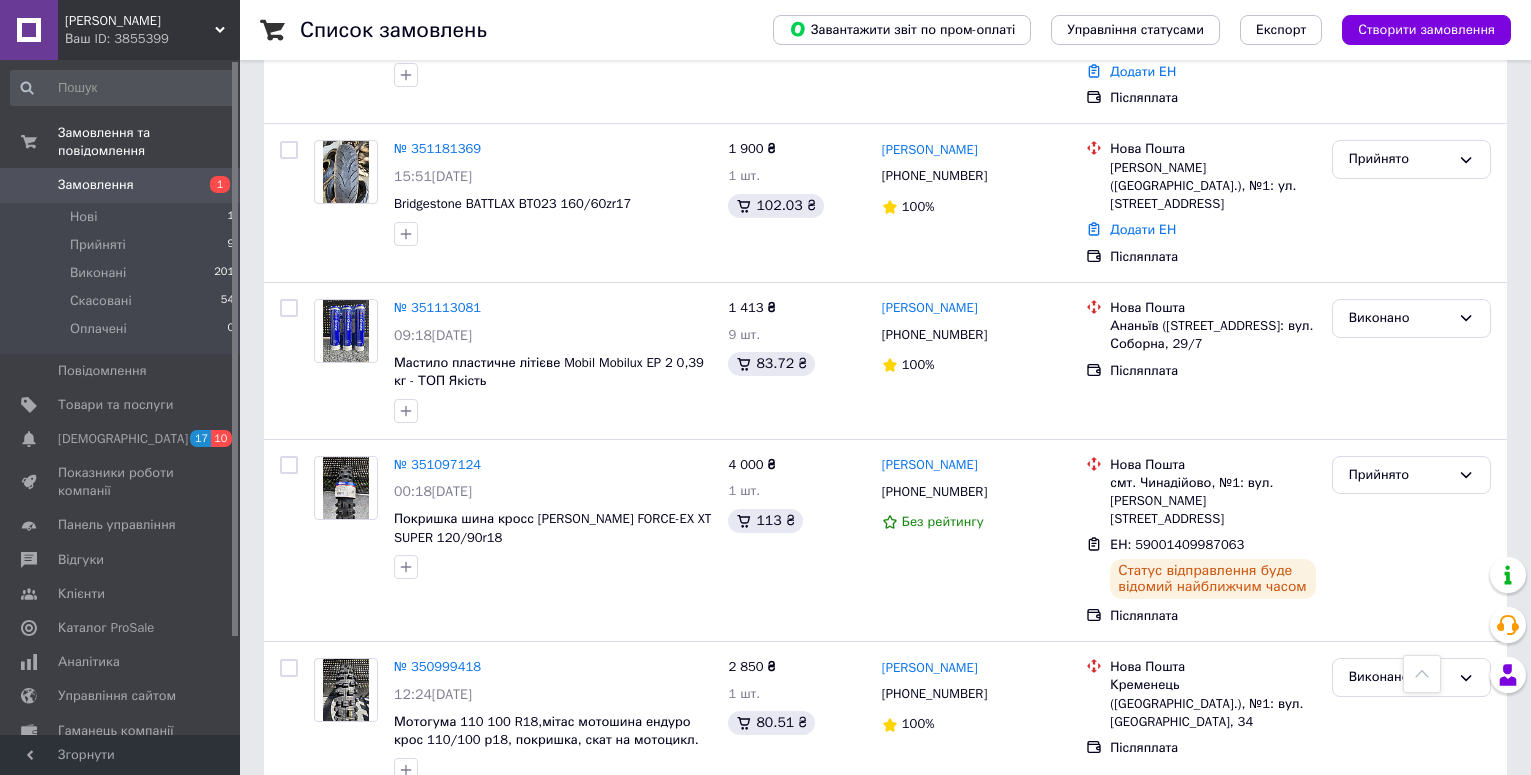 scroll, scrollTop: 1235, scrollLeft: 0, axis: vertical 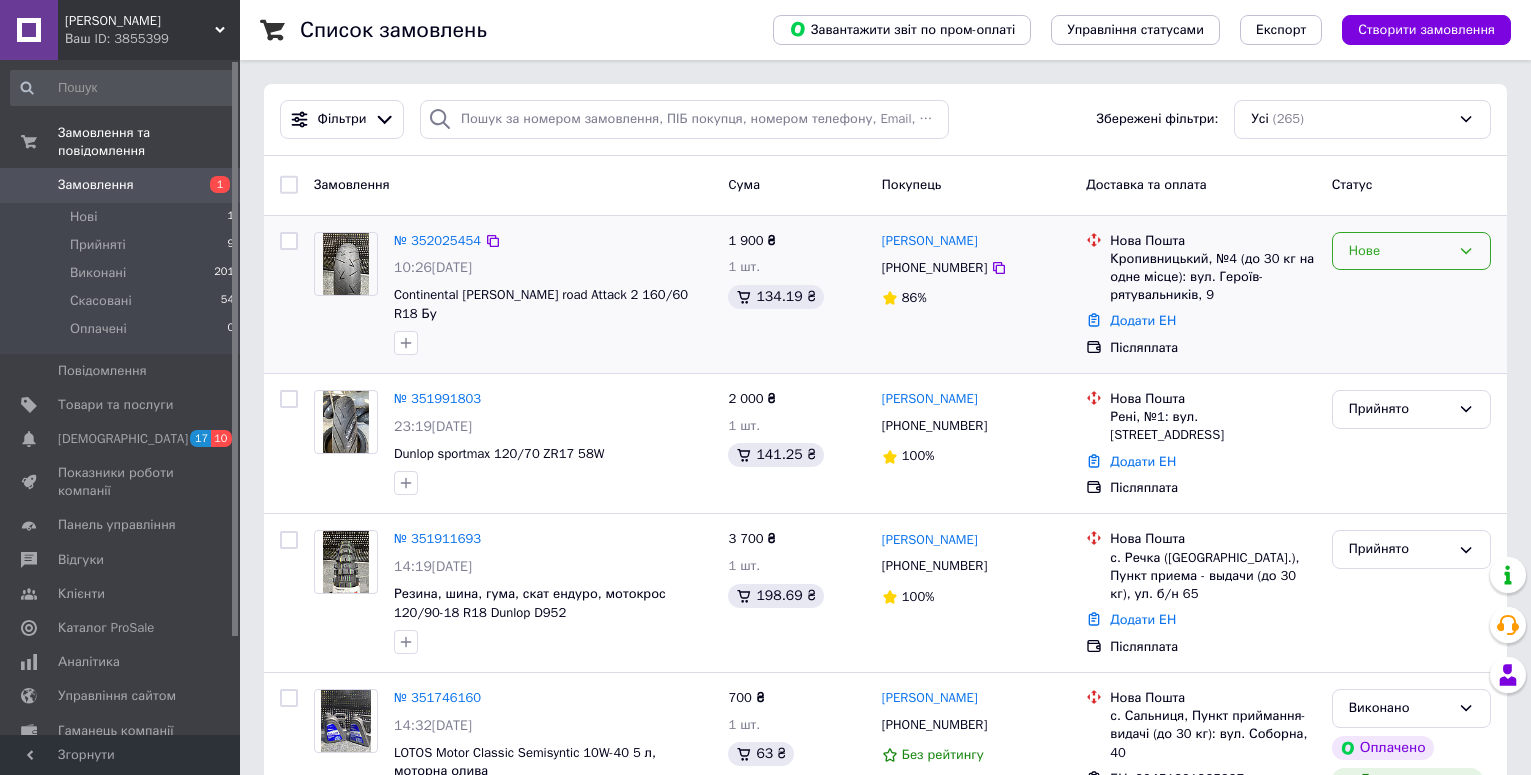 click on "Нове" at bounding box center [1399, 251] 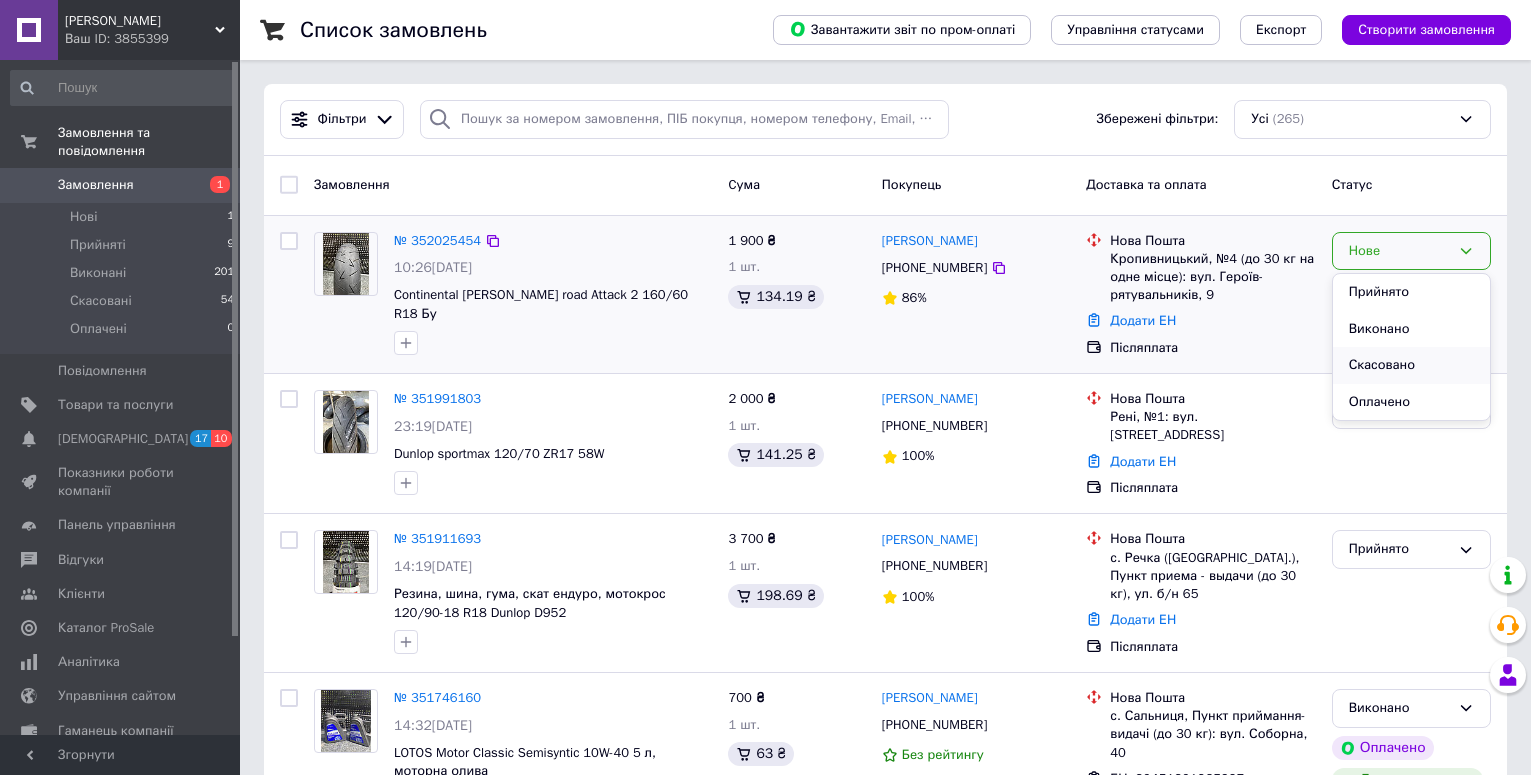 click on "Скасовано" at bounding box center [1411, 365] 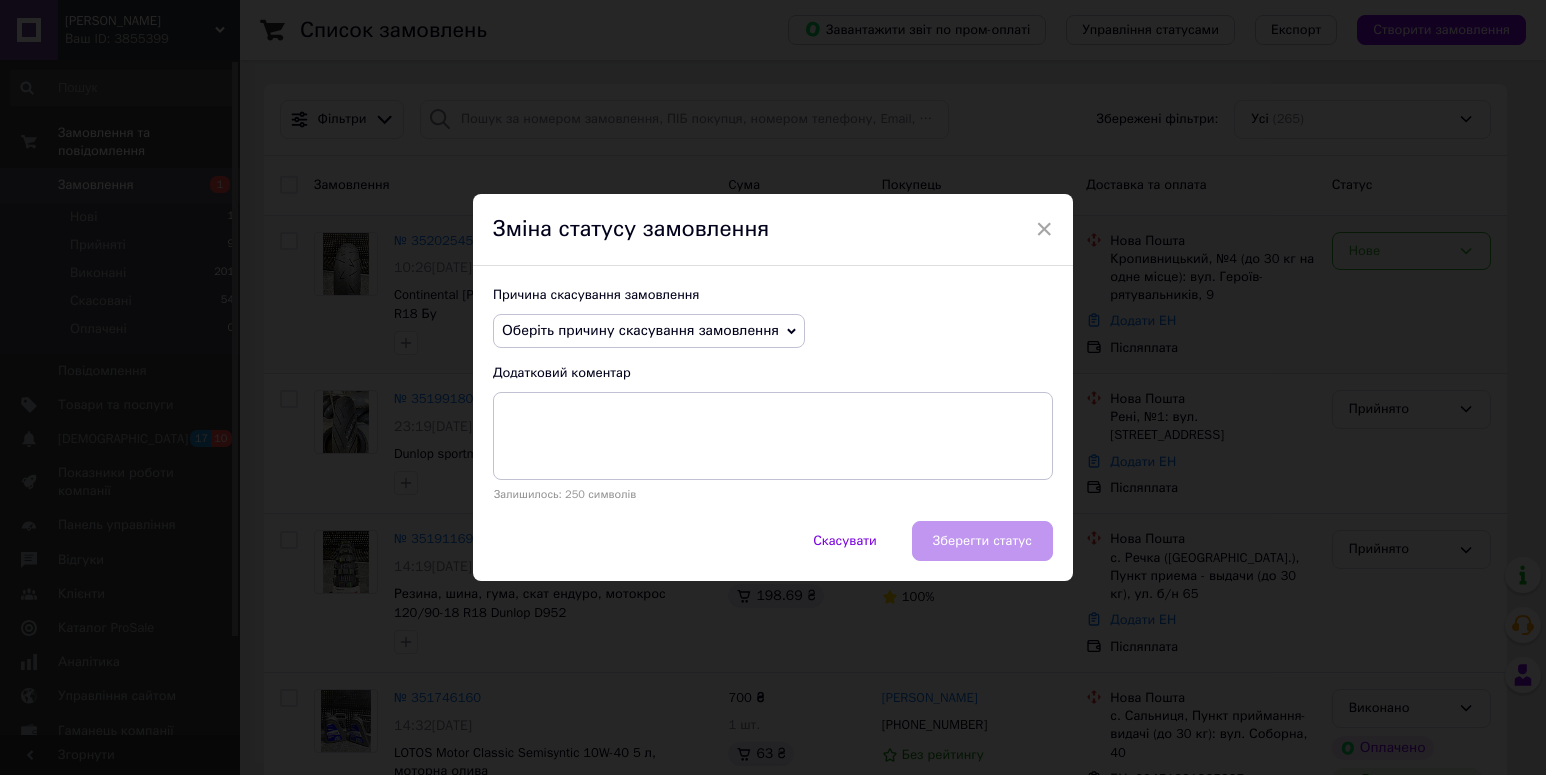click on "Оберіть причину скасування замовлення" at bounding box center [640, 330] 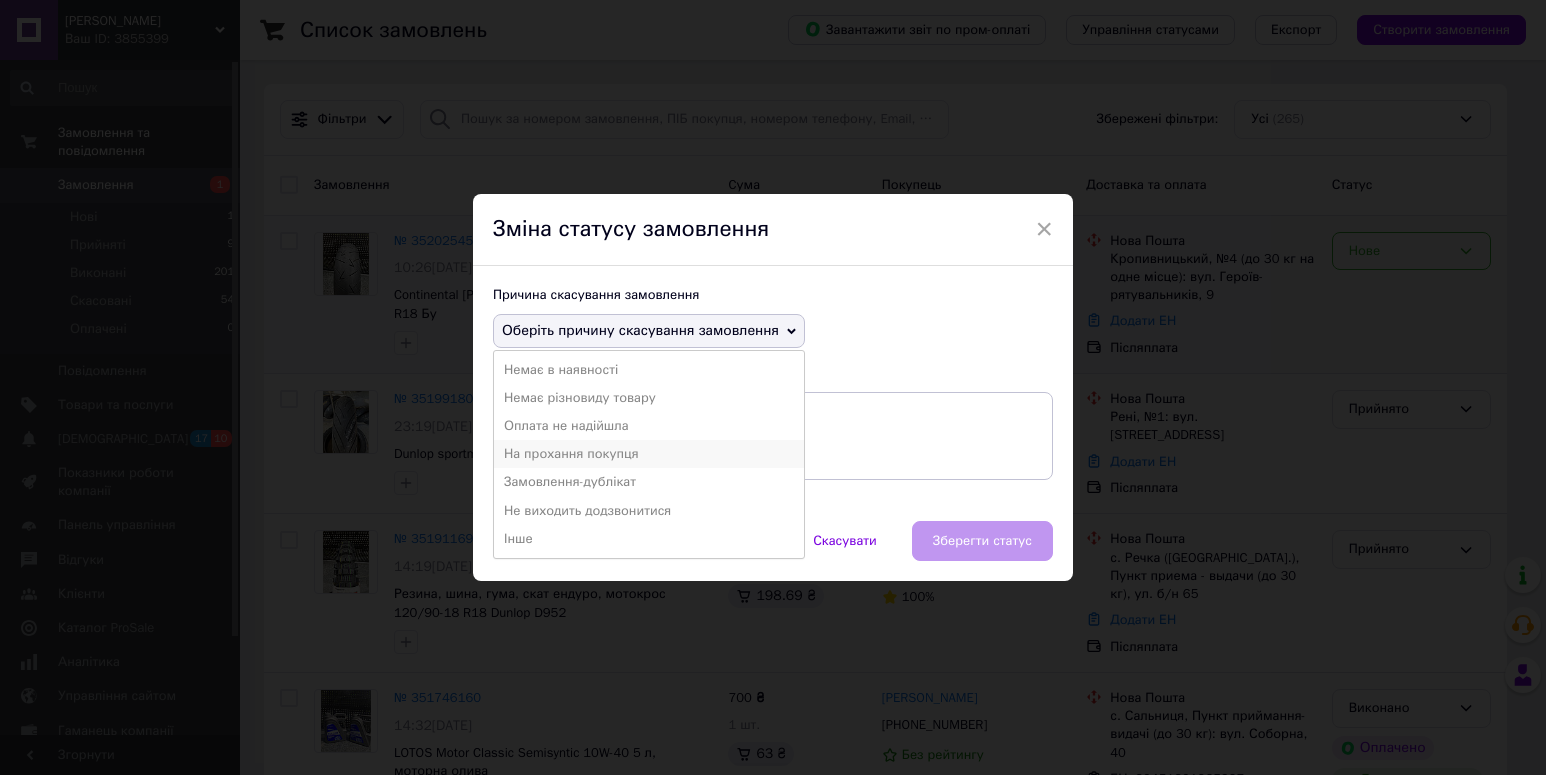 click on "На прохання покупця" at bounding box center [649, 454] 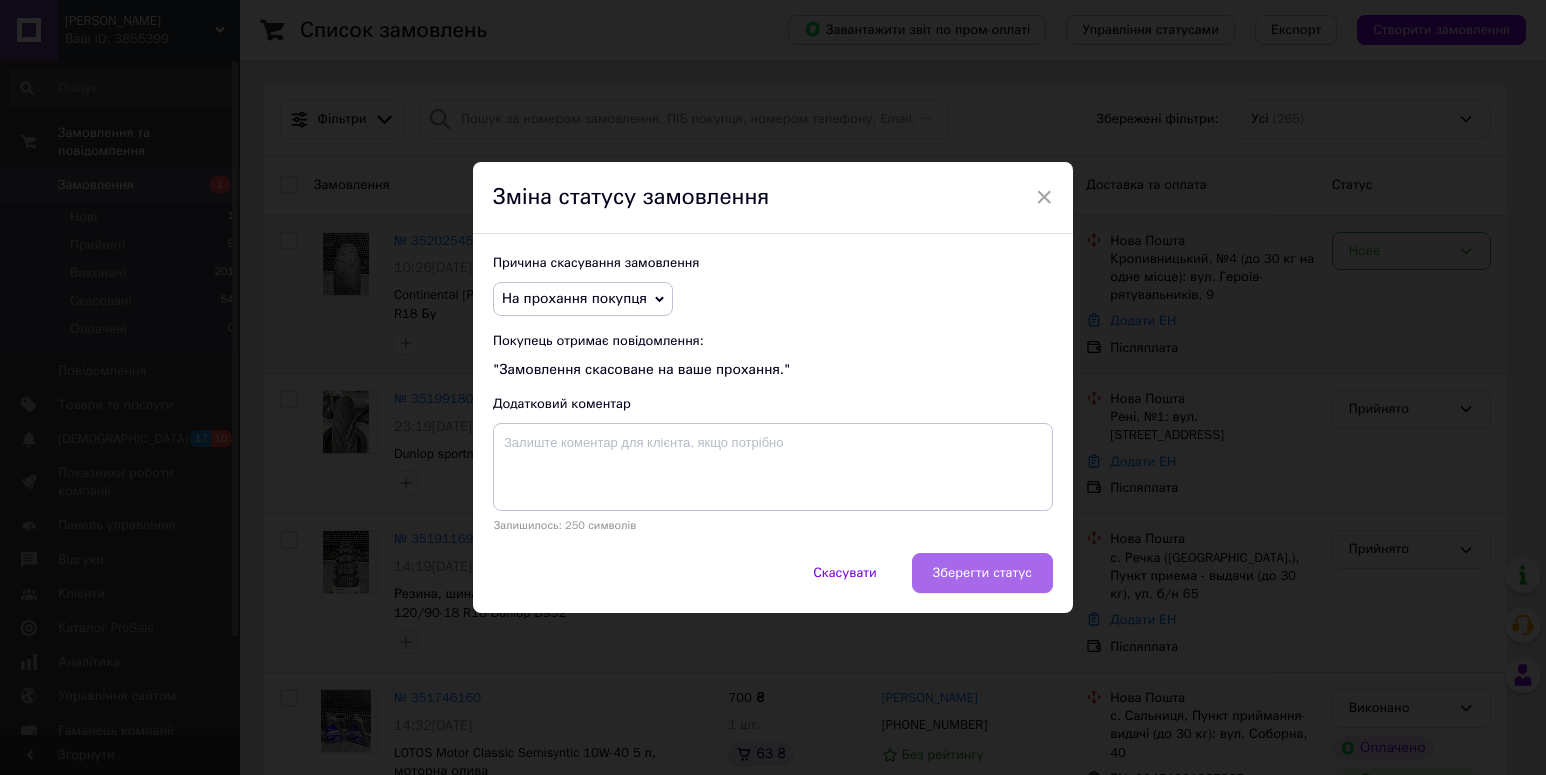 click on "Зберегти статус" at bounding box center [982, 573] 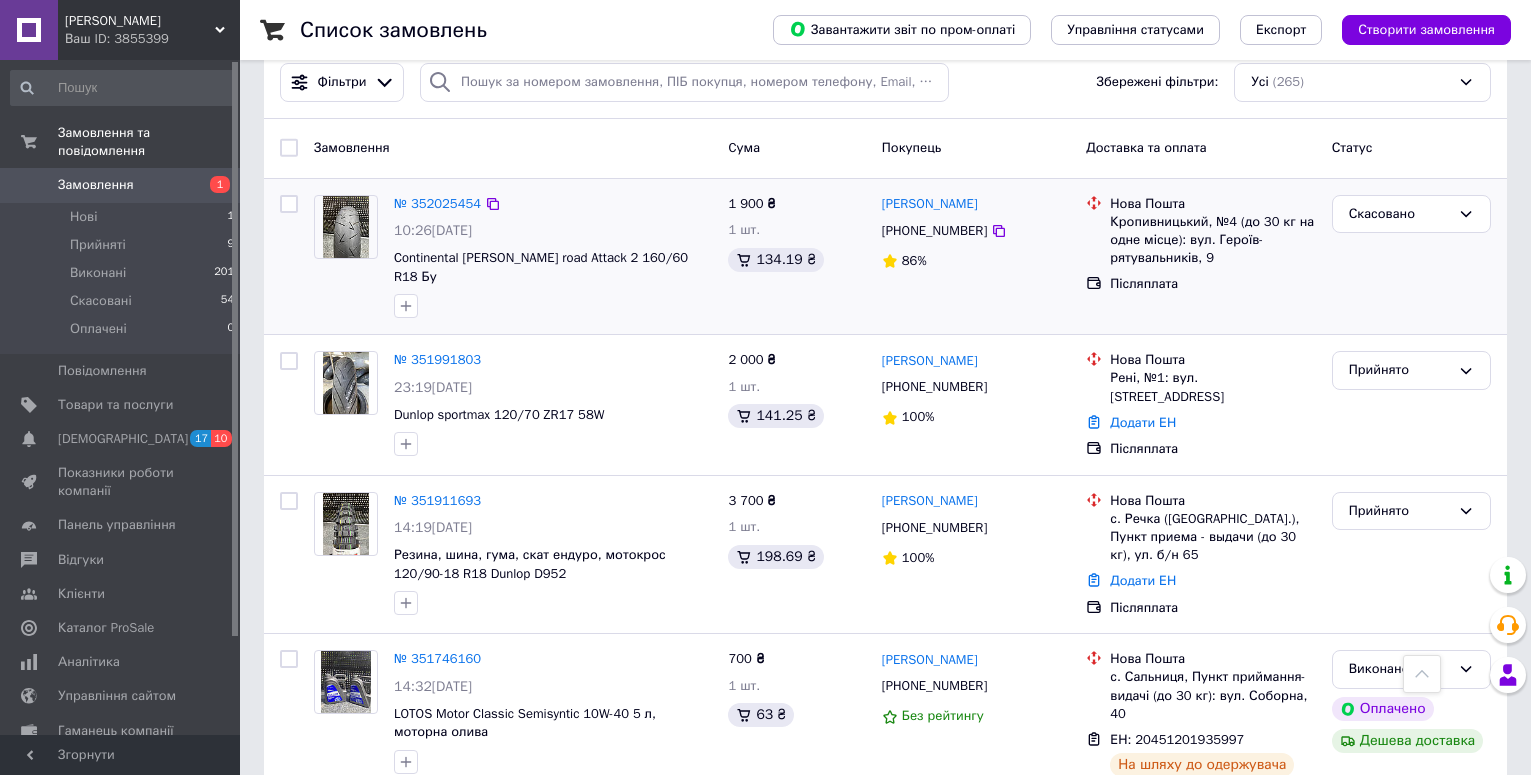 scroll, scrollTop: 0, scrollLeft: 0, axis: both 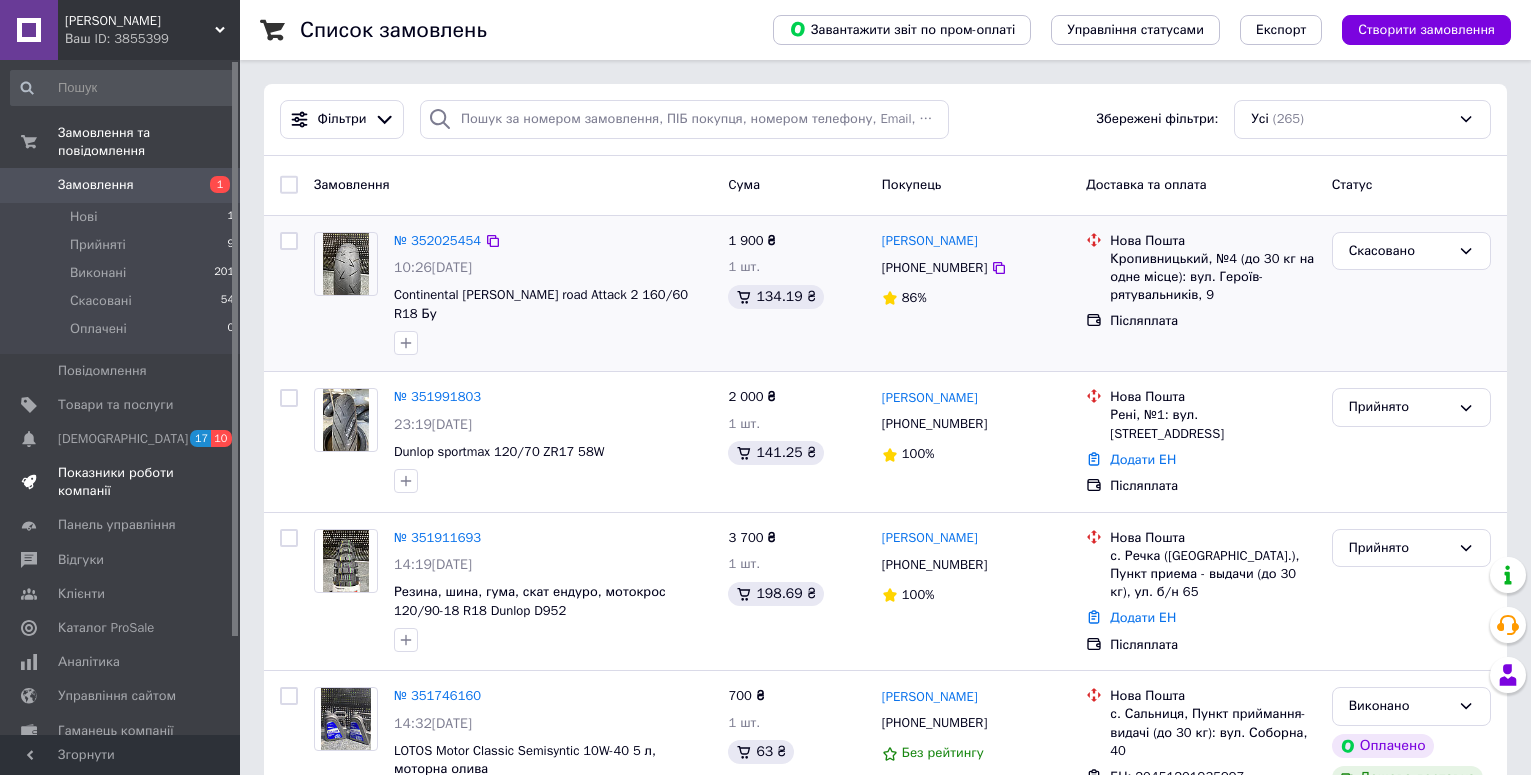 click on "Показники роботи компанії" at bounding box center (121, 482) 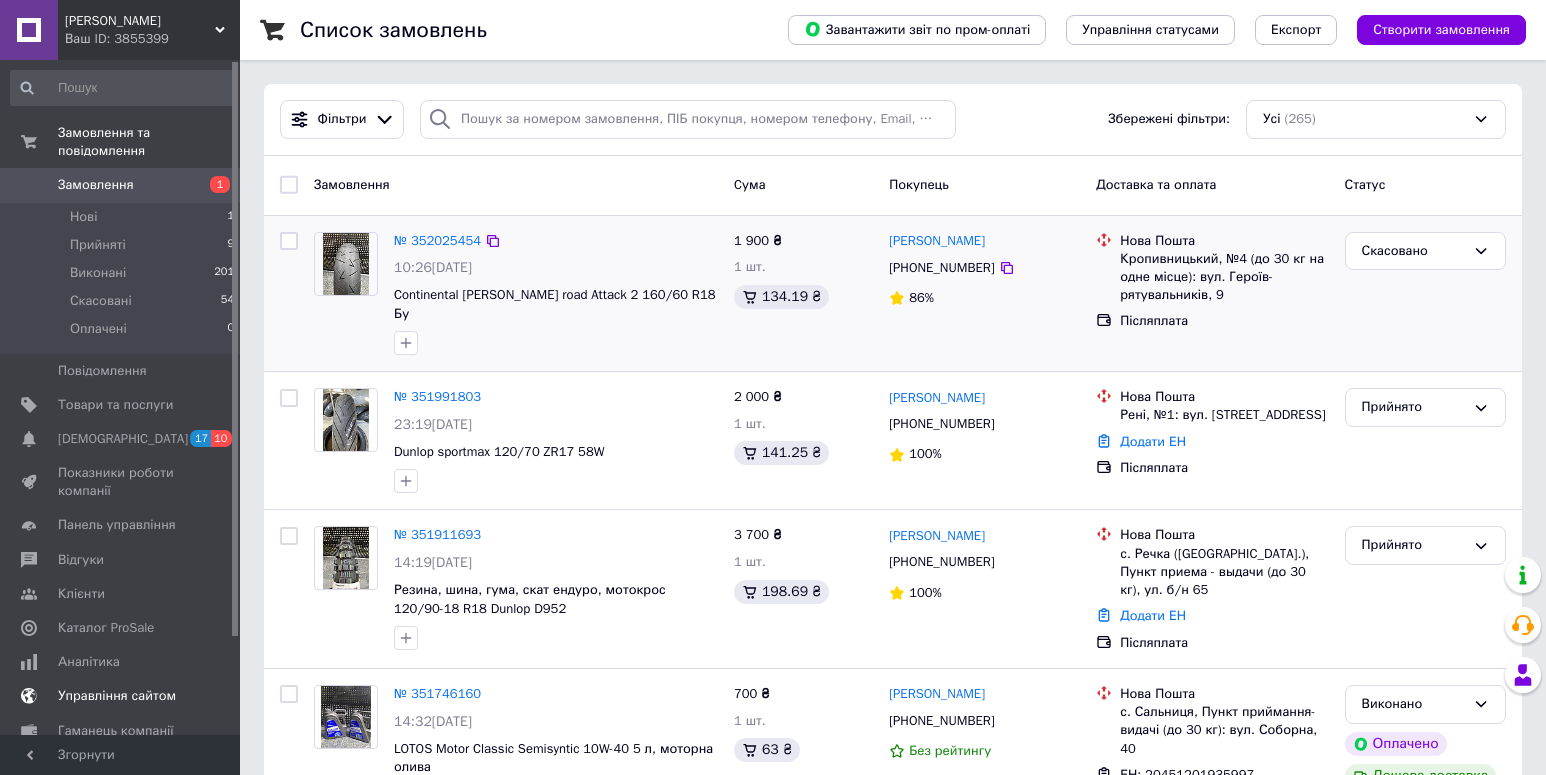 click on "Управління сайтом" at bounding box center (123, 696) 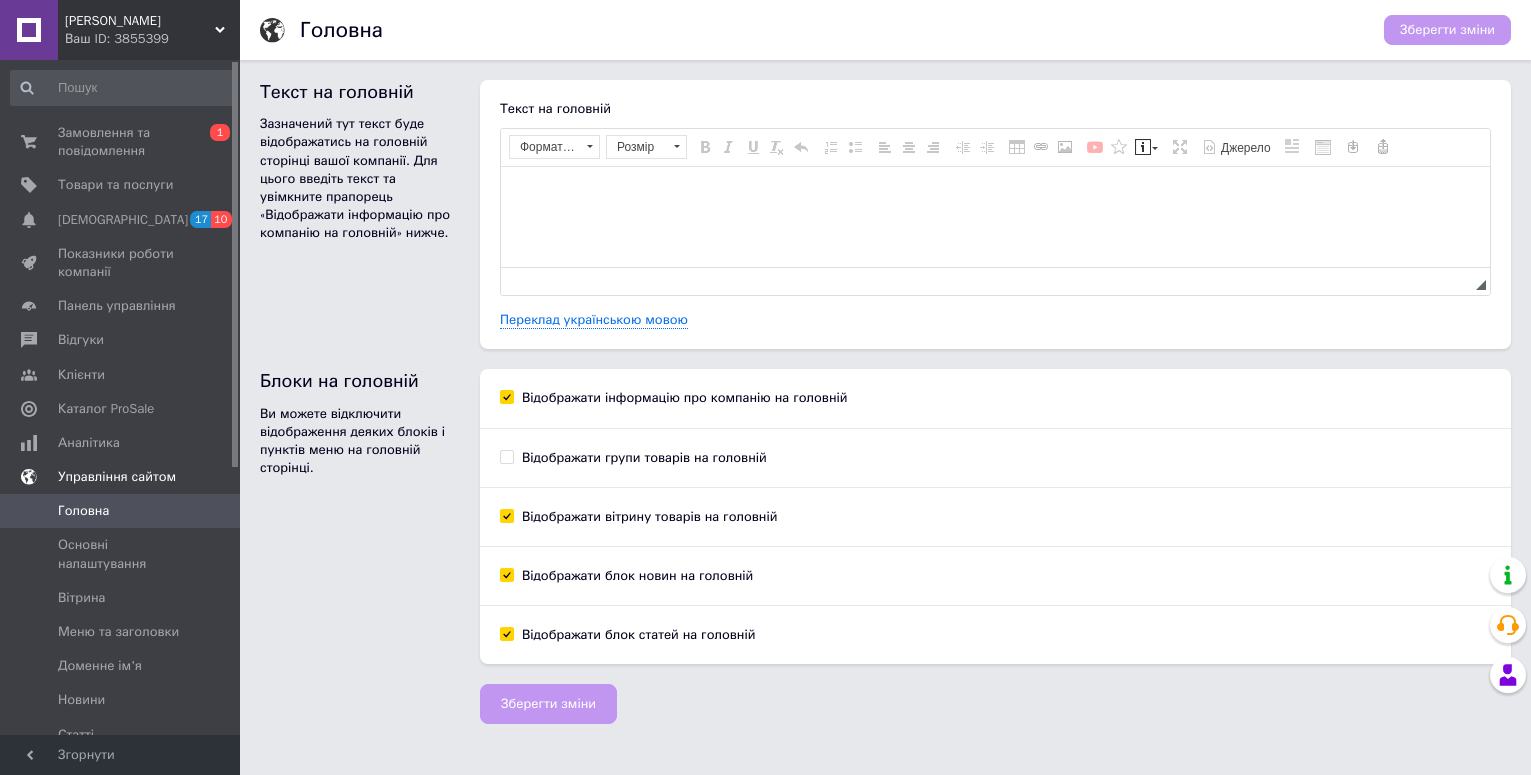 scroll, scrollTop: 0, scrollLeft: 0, axis: both 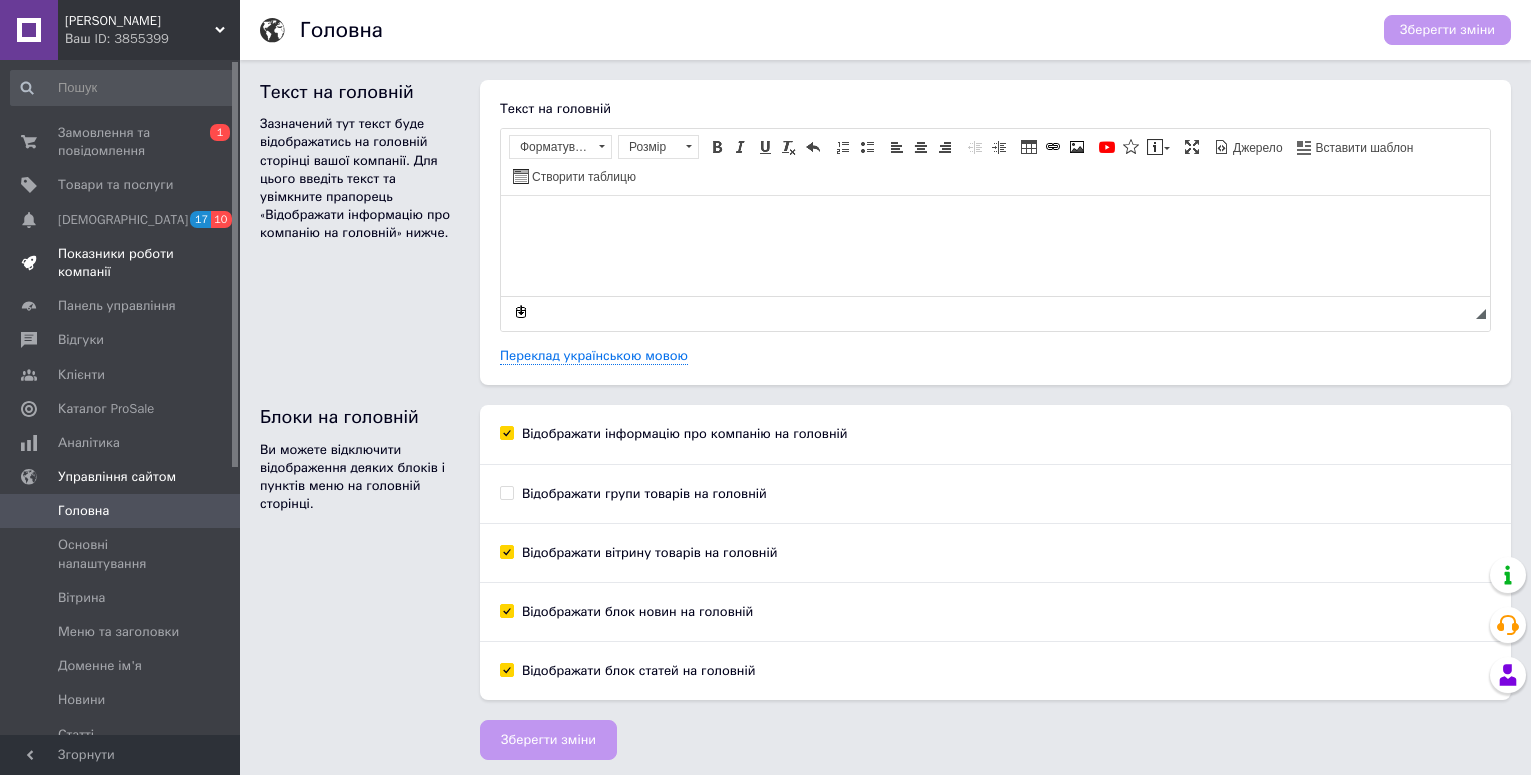 click on "Показники роботи компанії" at bounding box center [121, 263] 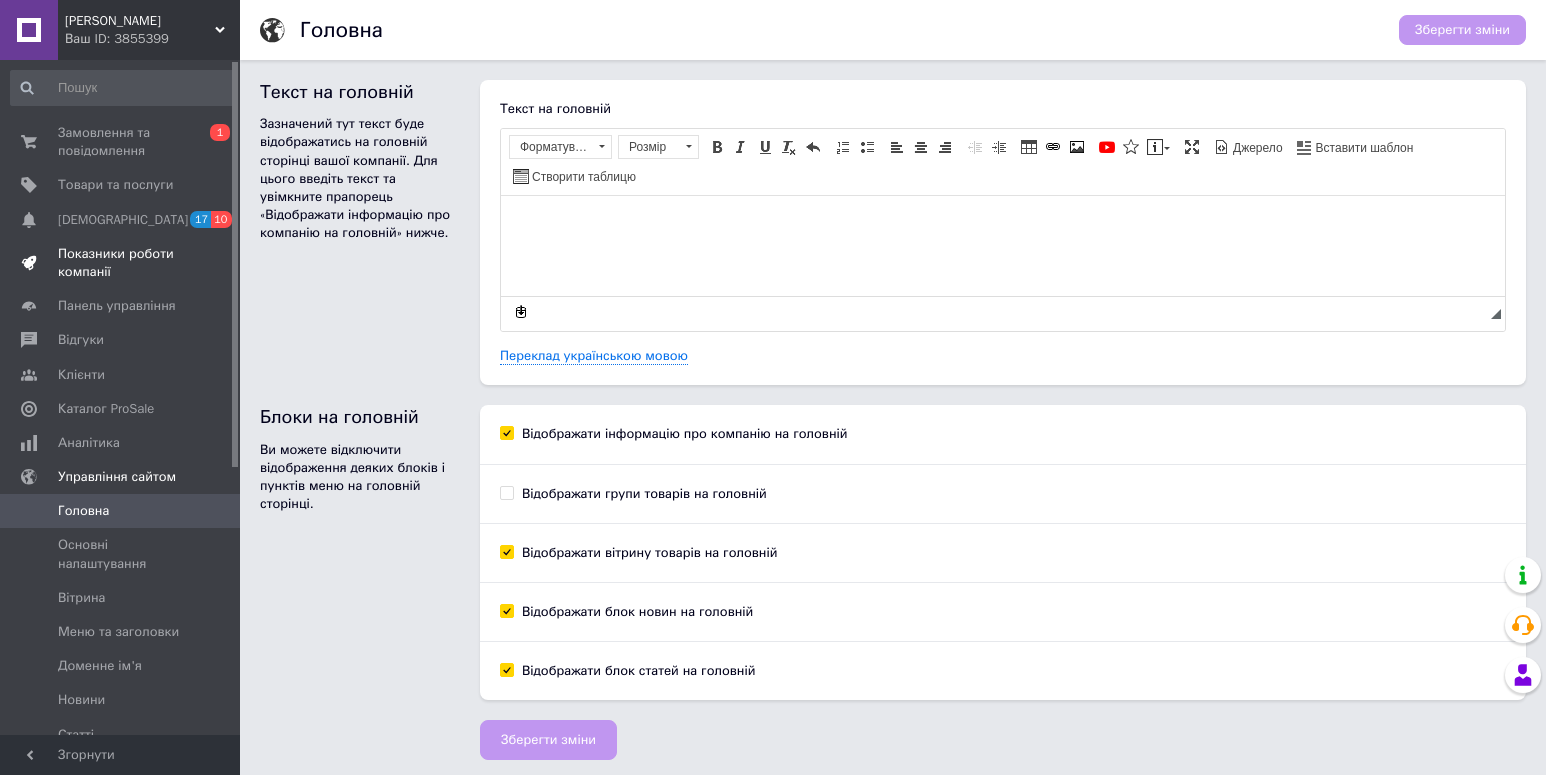 click on "Показники роботи компанії" at bounding box center (121, 263) 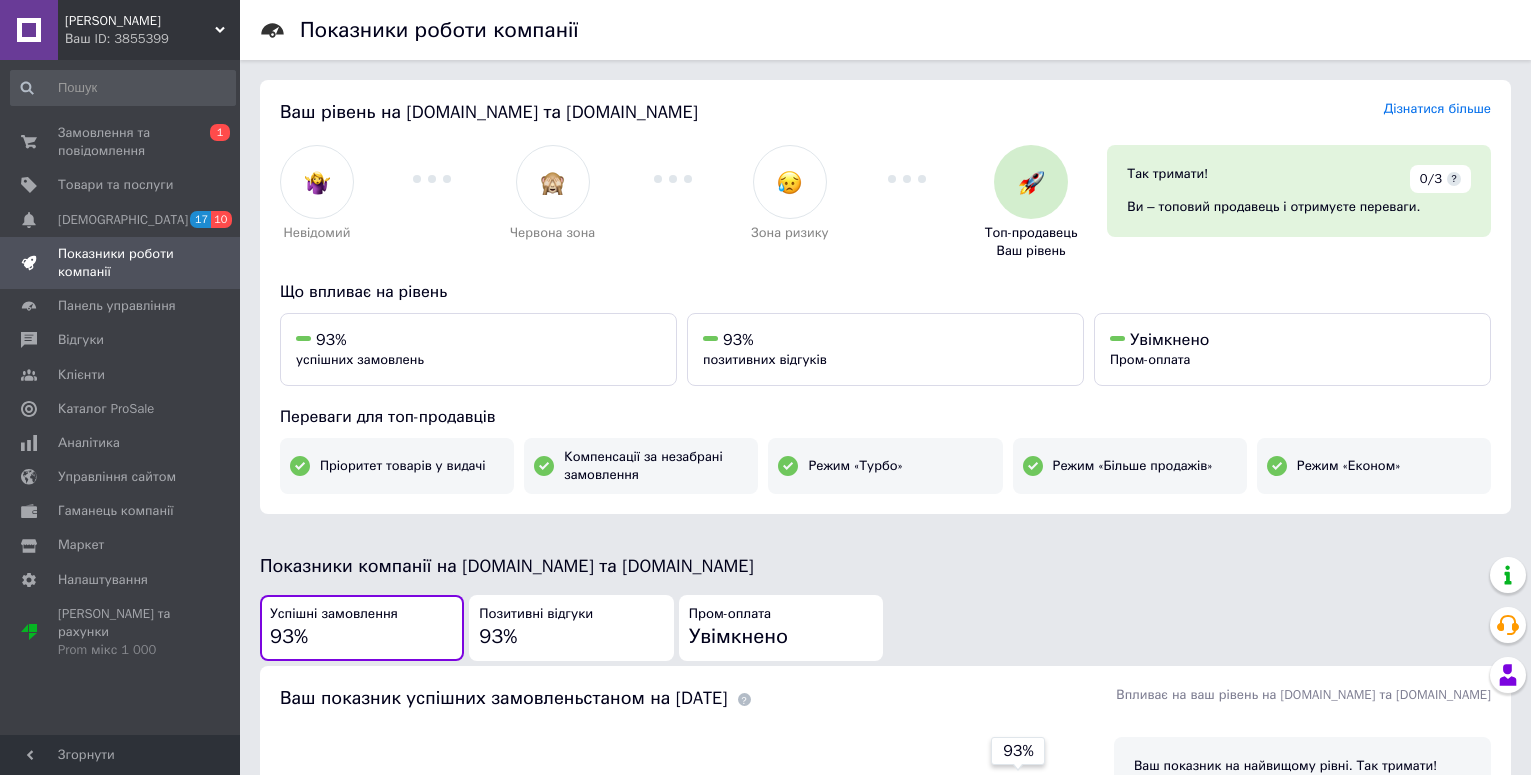 scroll, scrollTop: 678, scrollLeft: 0, axis: vertical 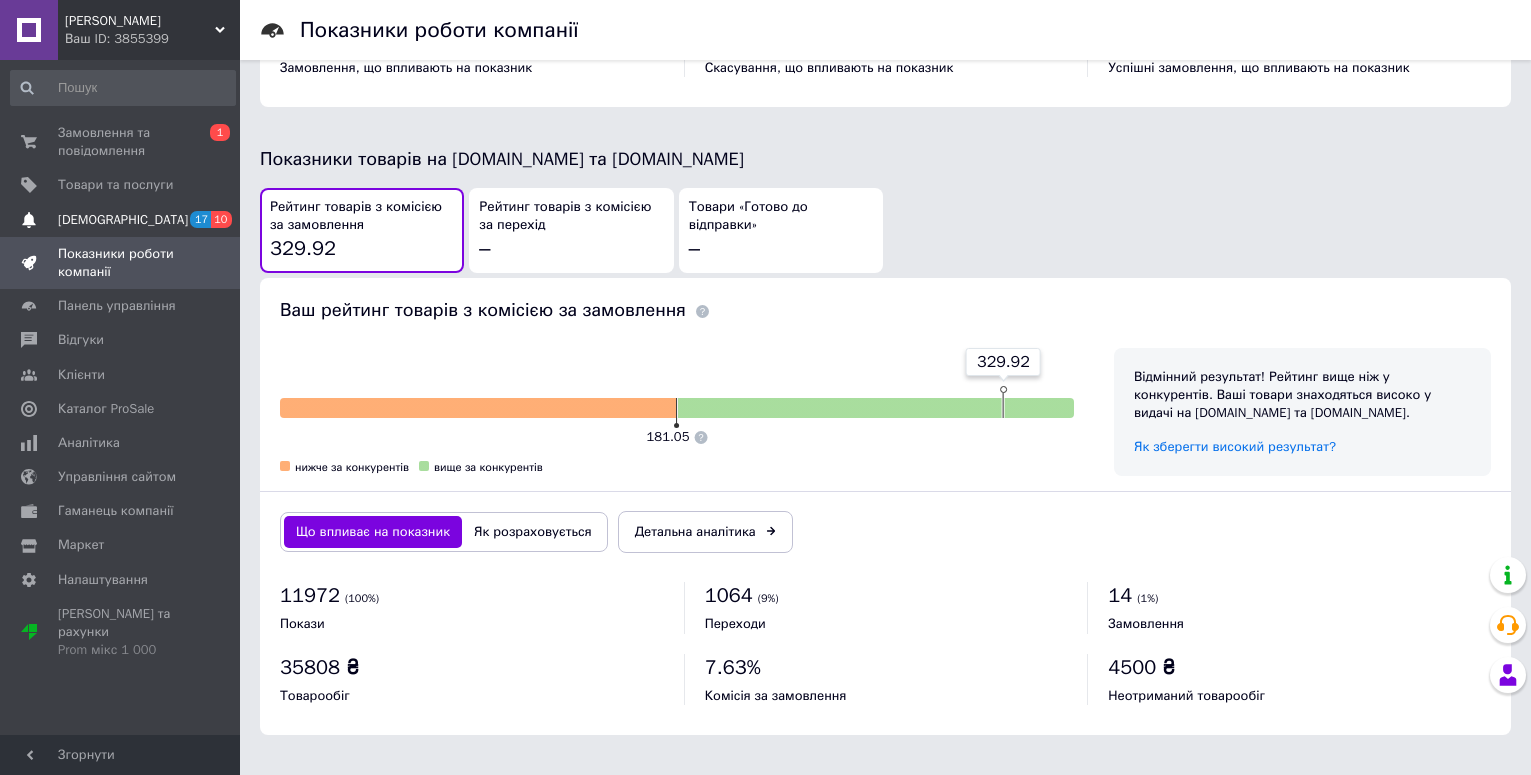 click on "[DEMOGRAPHIC_DATA]" at bounding box center [123, 220] 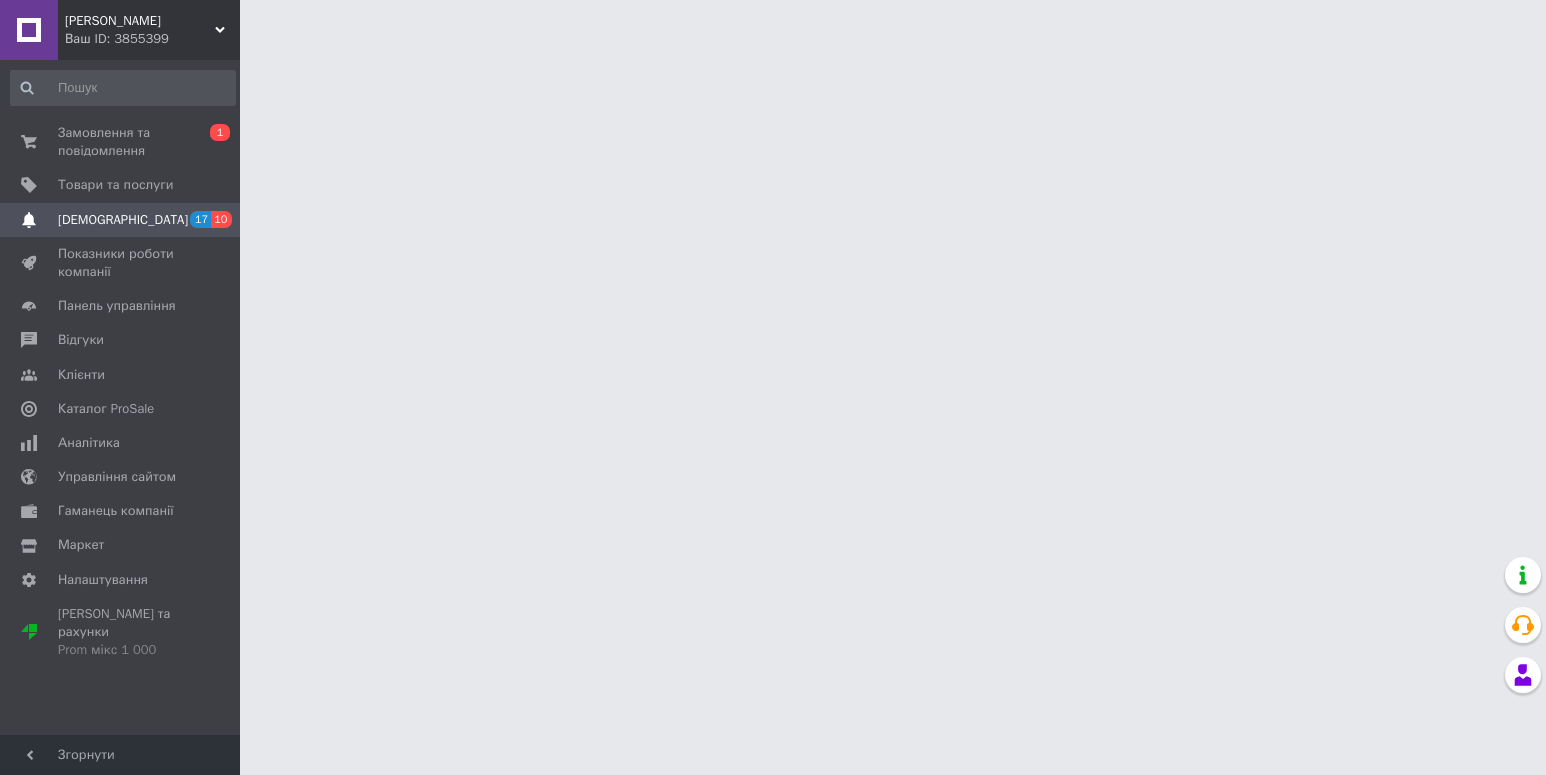 click on "[DEMOGRAPHIC_DATA]" at bounding box center (123, 220) 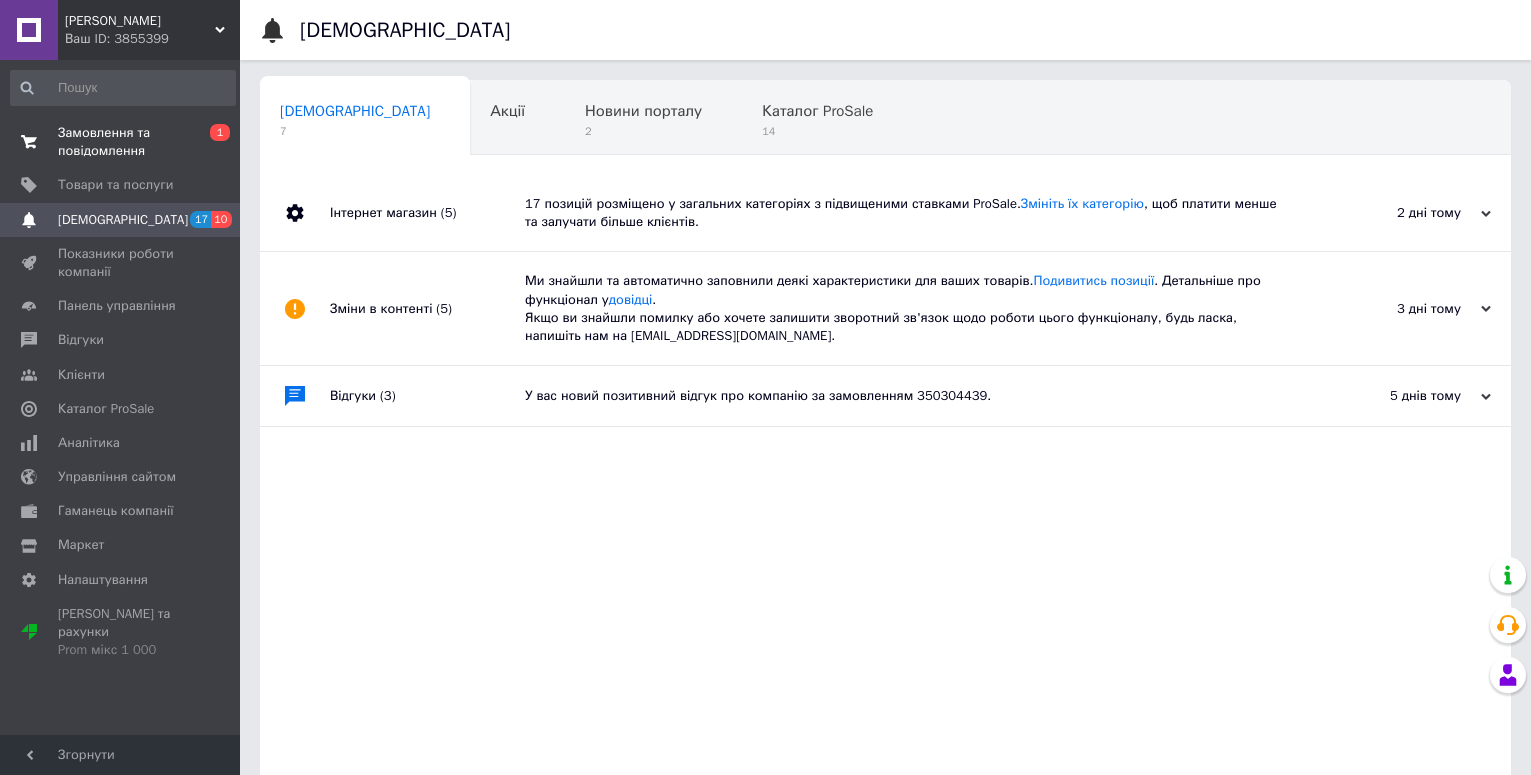 click on "Замовлення та повідомлення" at bounding box center [121, 142] 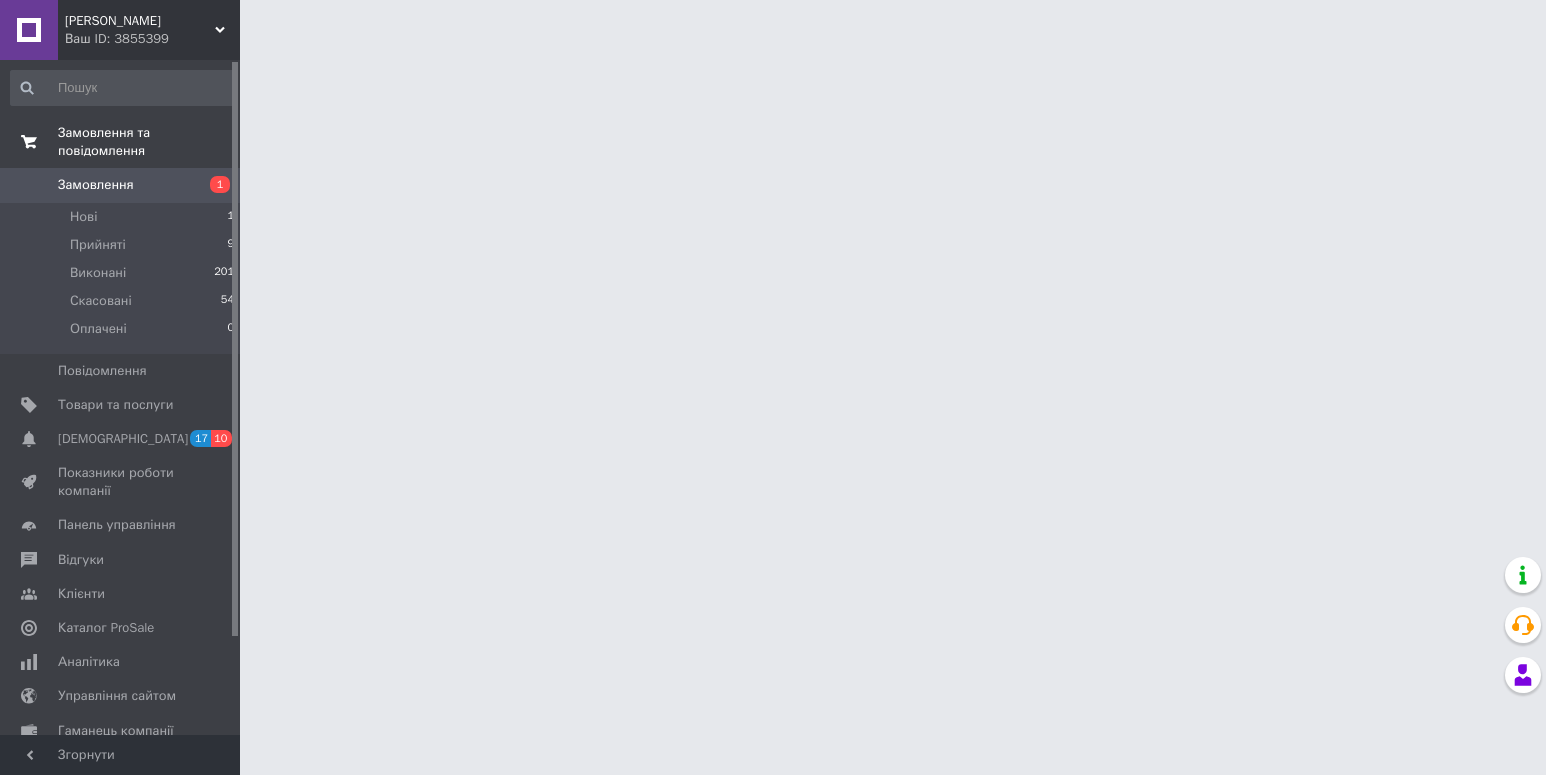 click on "Замовлення та повідомлення" at bounding box center [149, 142] 